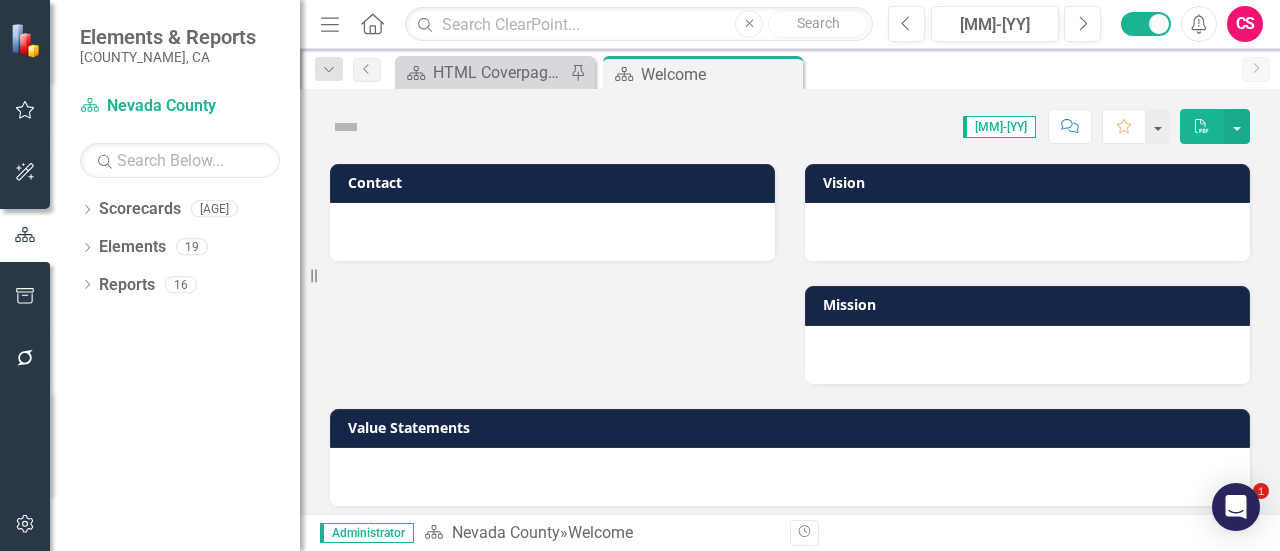 scroll, scrollTop: 0, scrollLeft: 0, axis: both 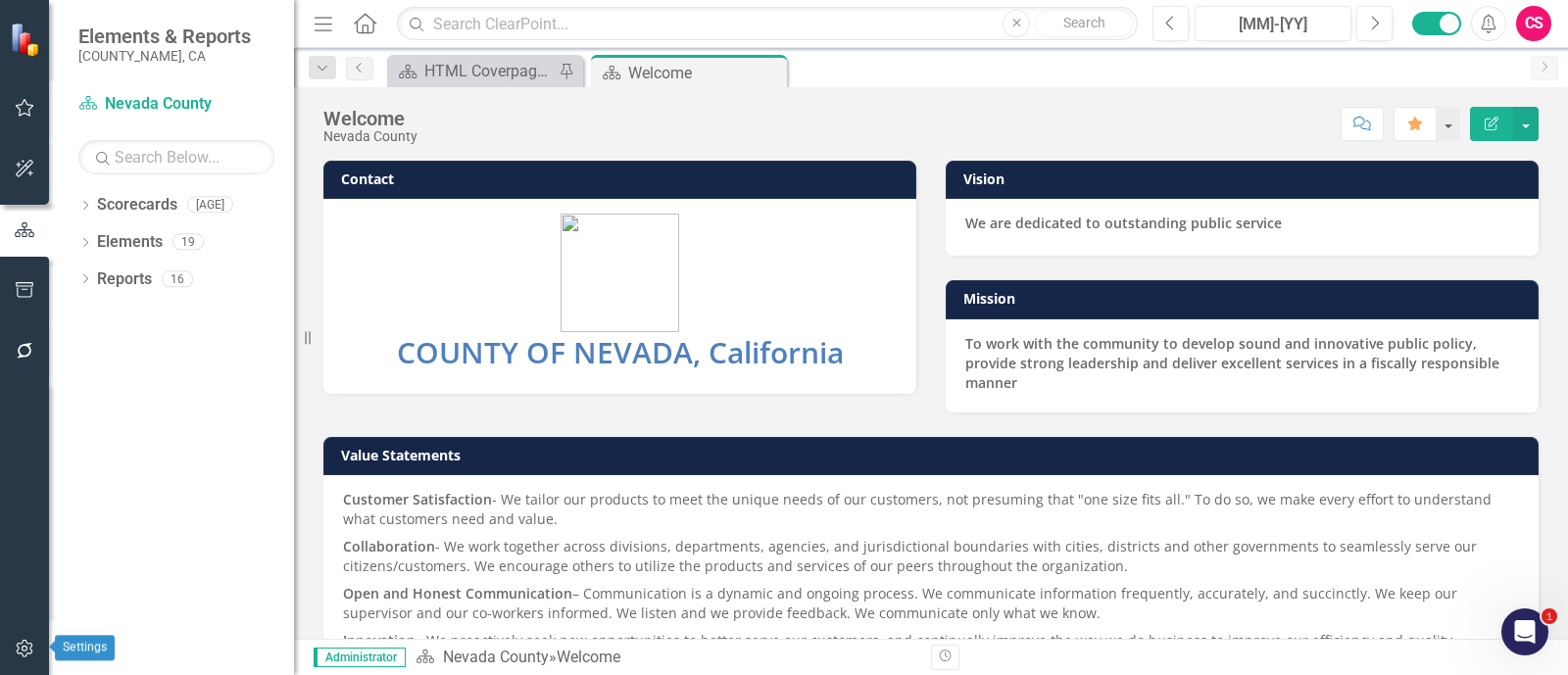 click at bounding box center (24, 650) 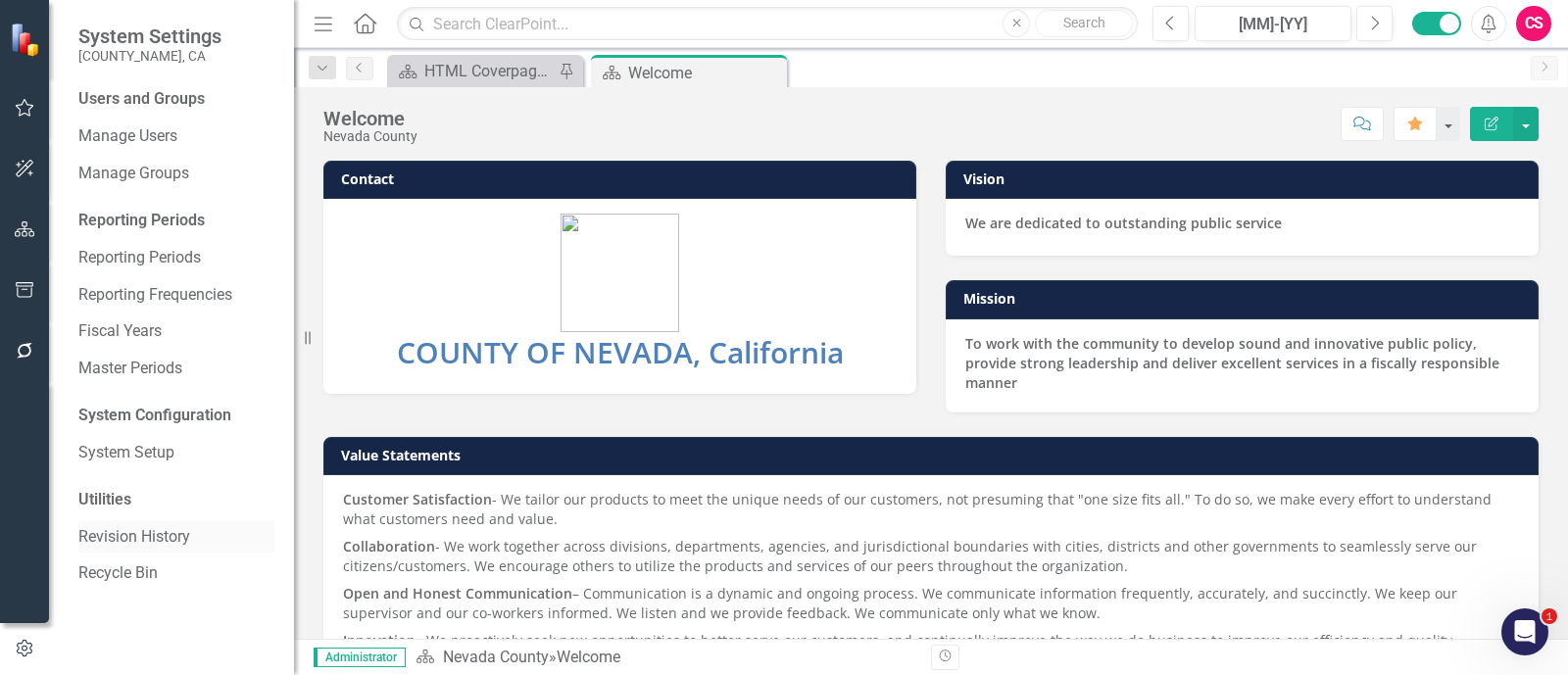 click on "Revision History" at bounding box center [176, 537] 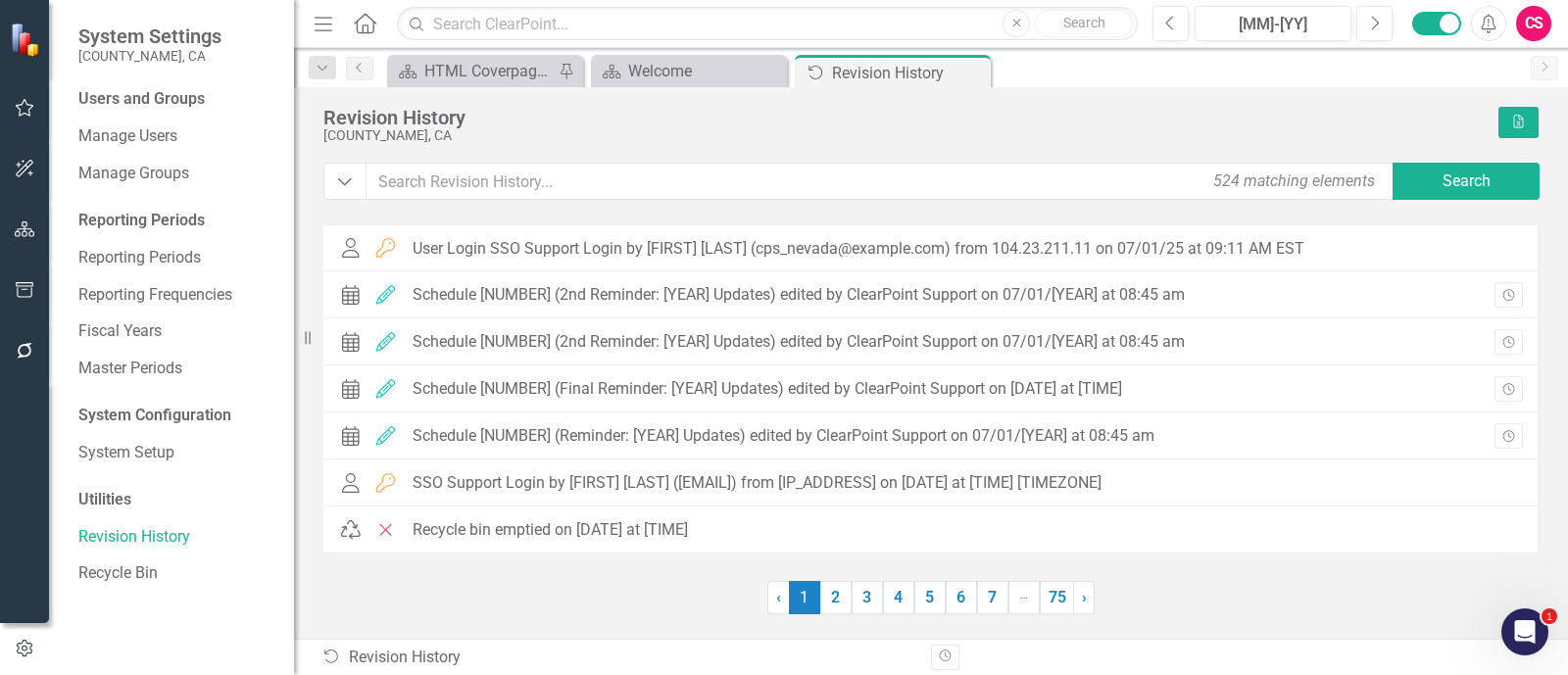 click at bounding box center (545, 598) 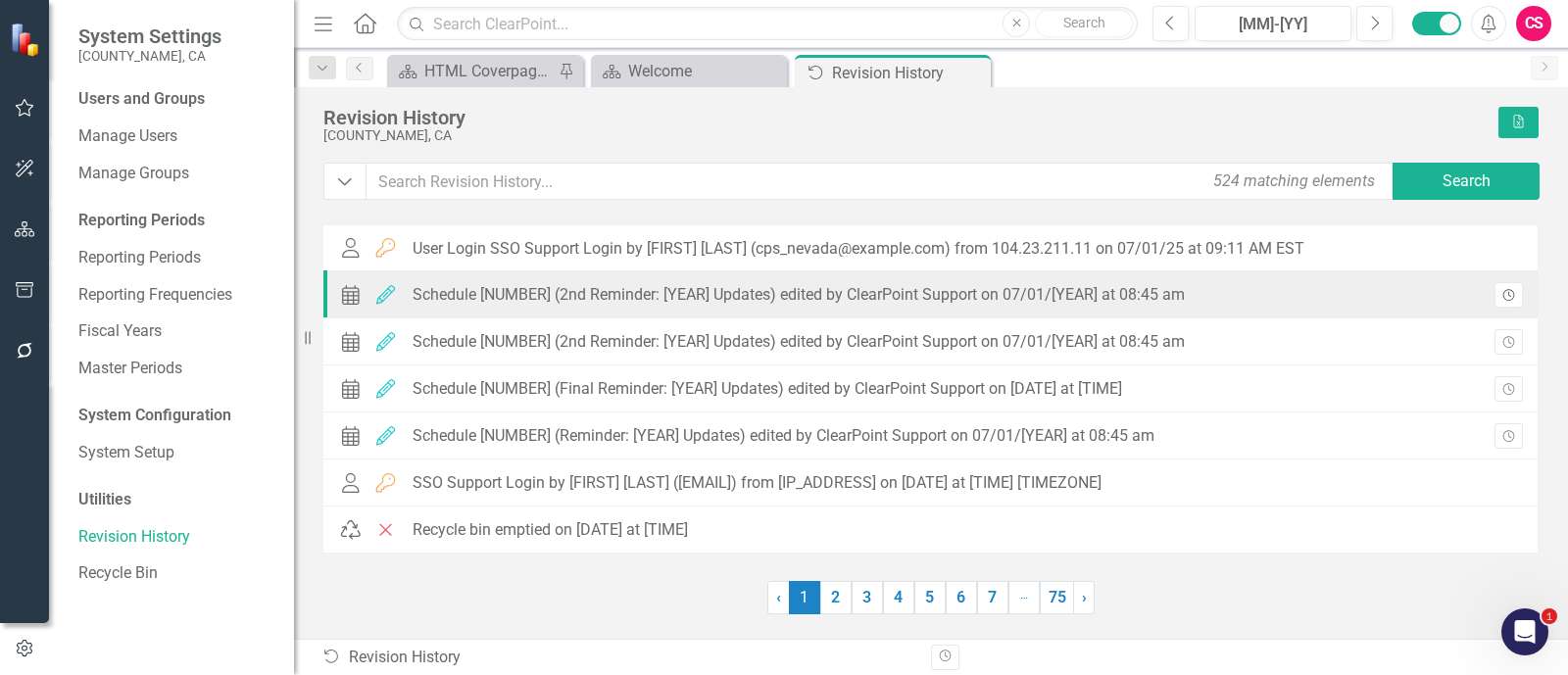 click on "Revision History" at bounding box center [1508, 295] 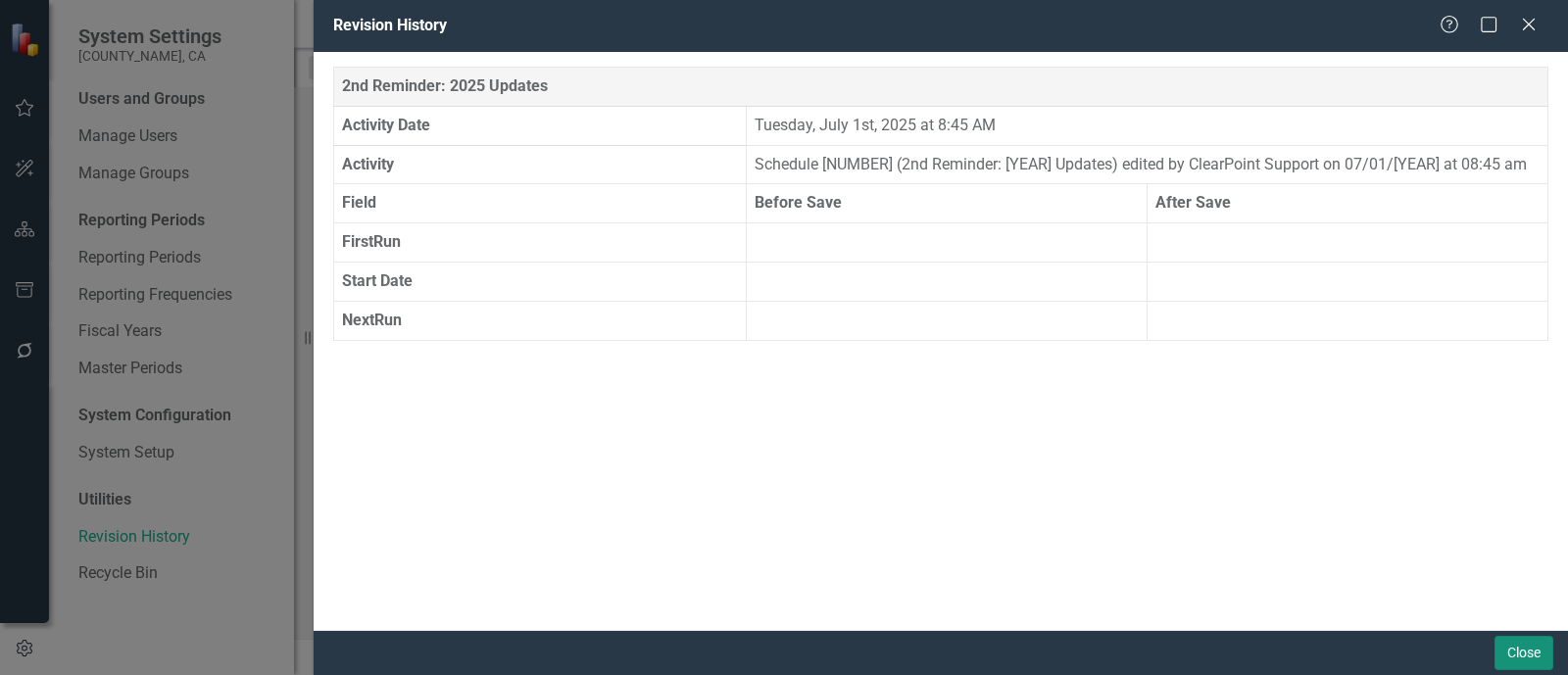 click on "Close" at bounding box center [1524, 652] 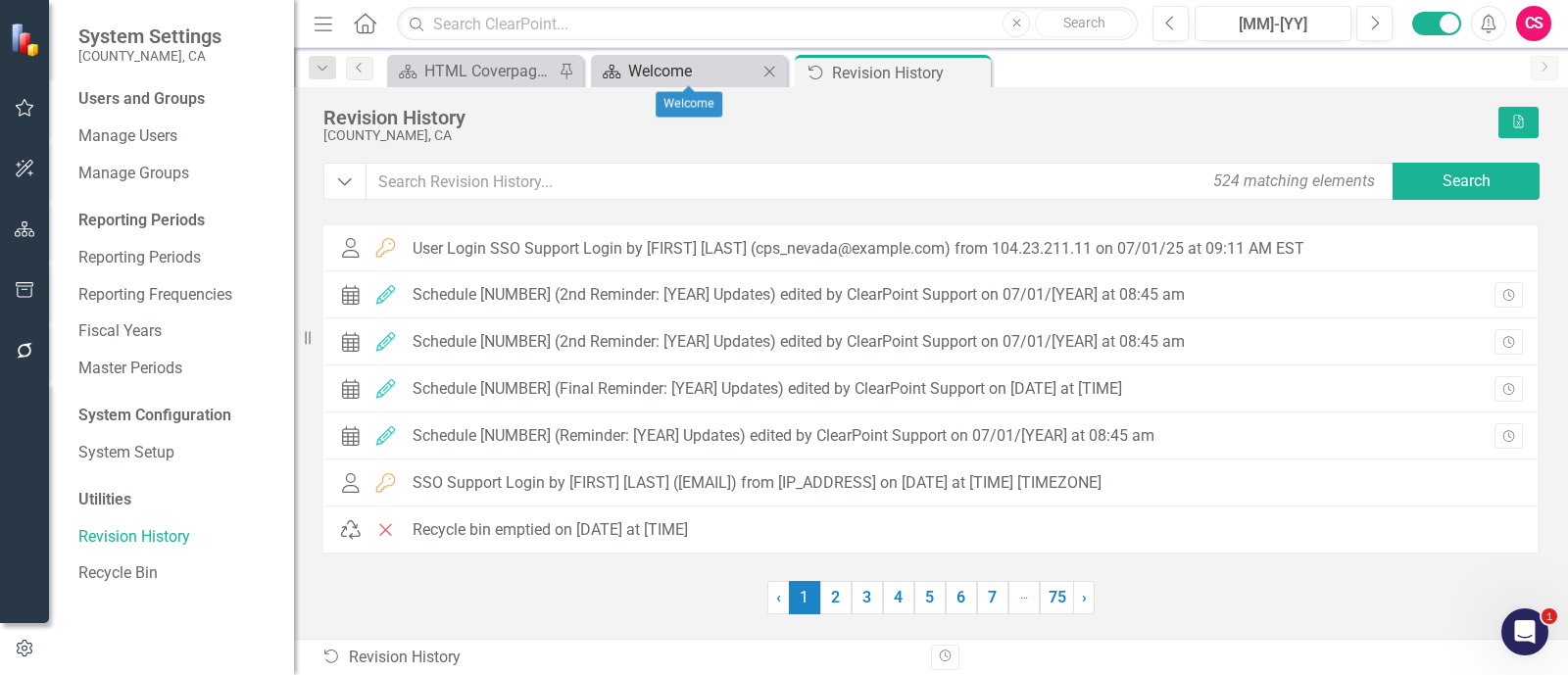 click on "Welcome" at bounding box center (693, 71) 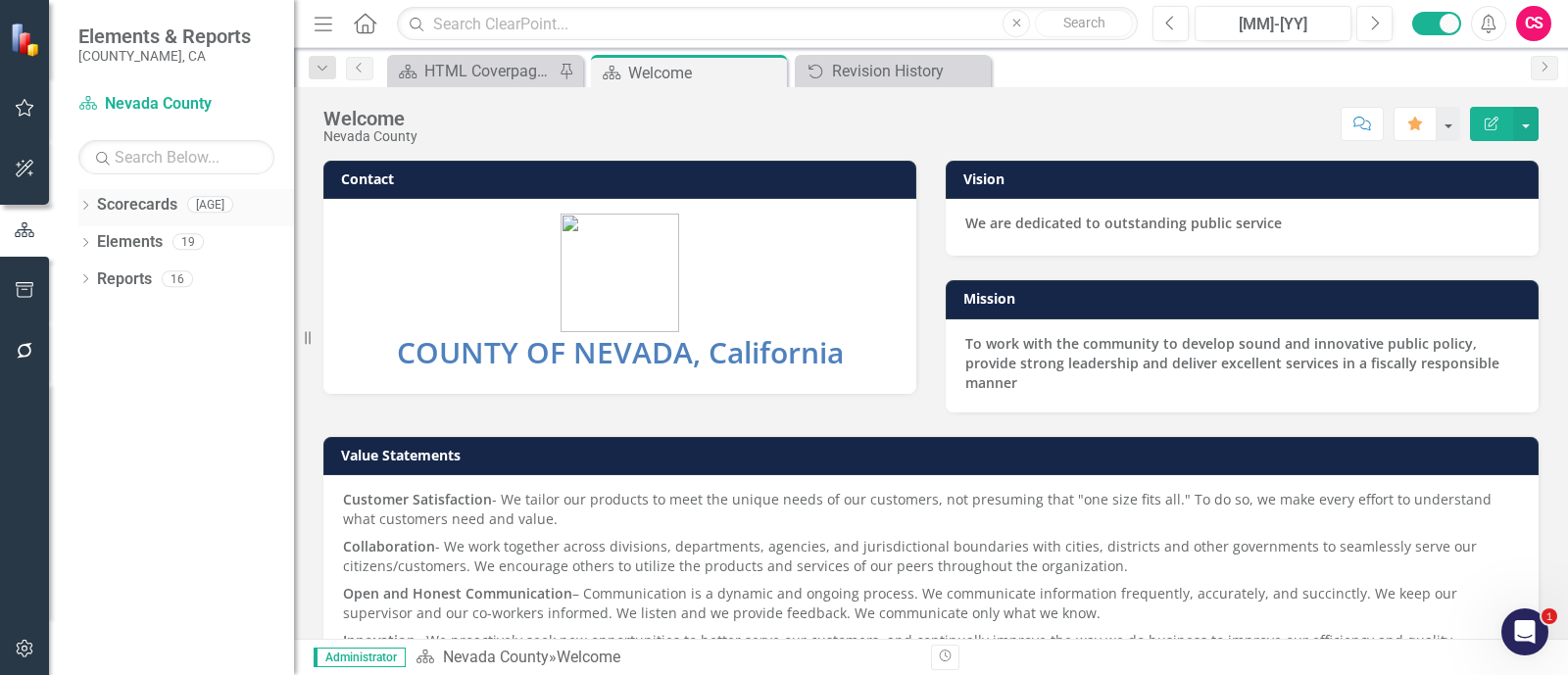click on "Dropdown" at bounding box center [85, 207] 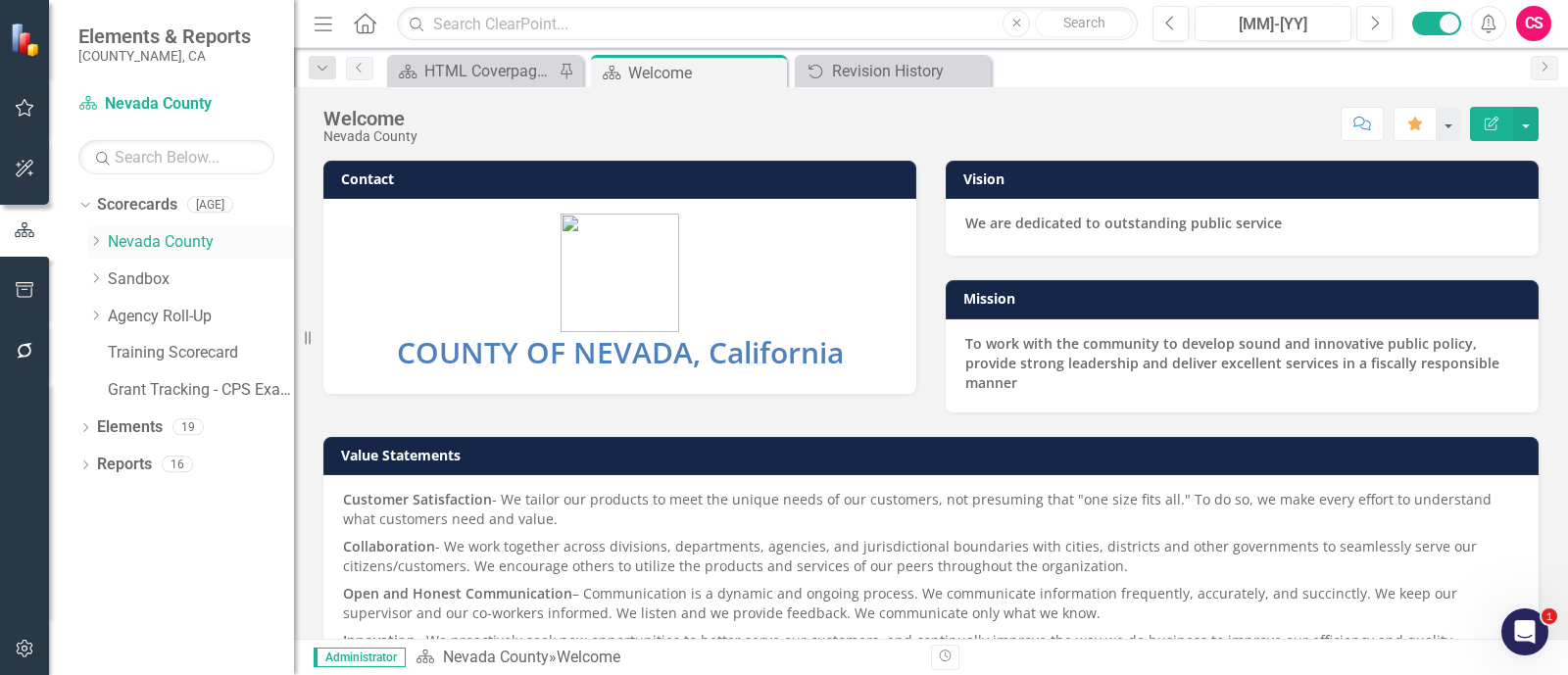 click on "Dropdown" at bounding box center [95, 241] 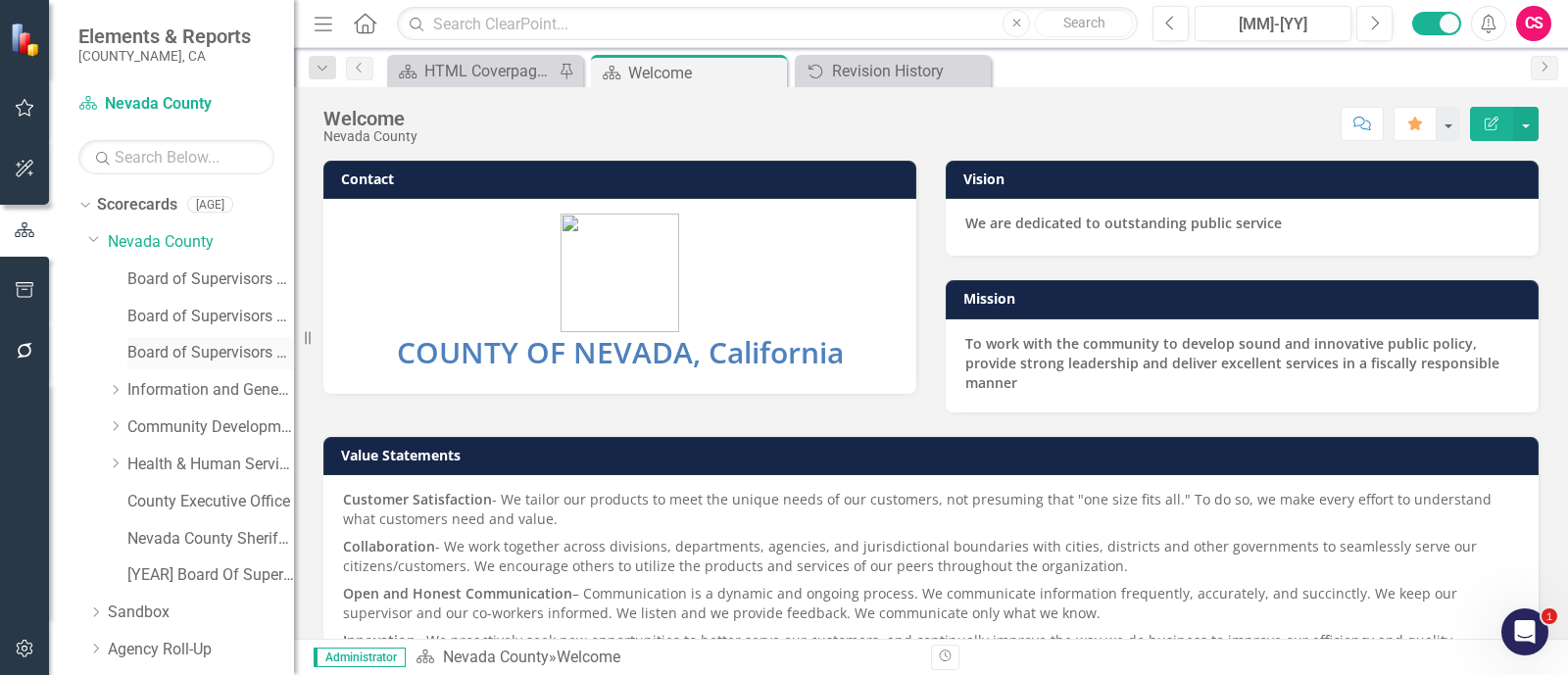 click on "Board of Supervisors 2025" at bounding box center [211, 353] 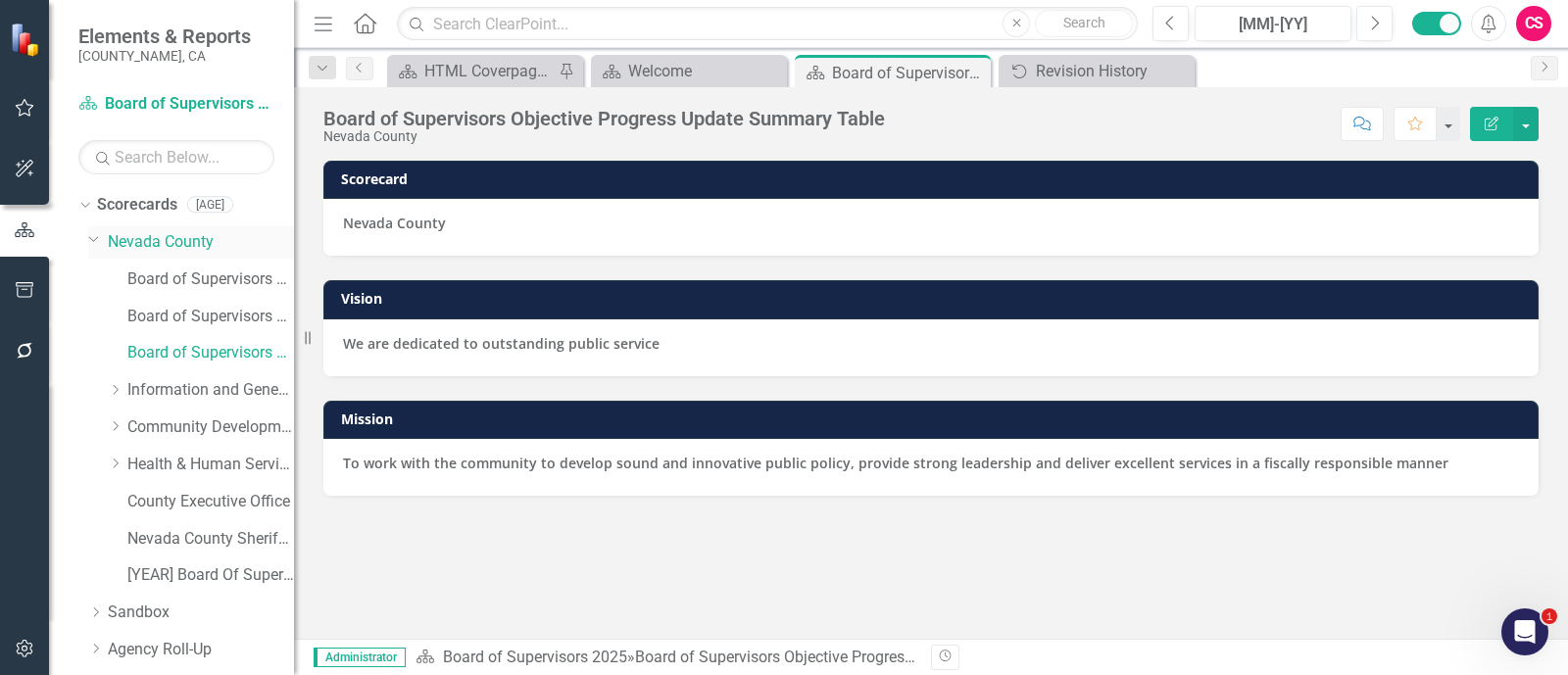 click on "Dropdown" at bounding box center [94, 238] 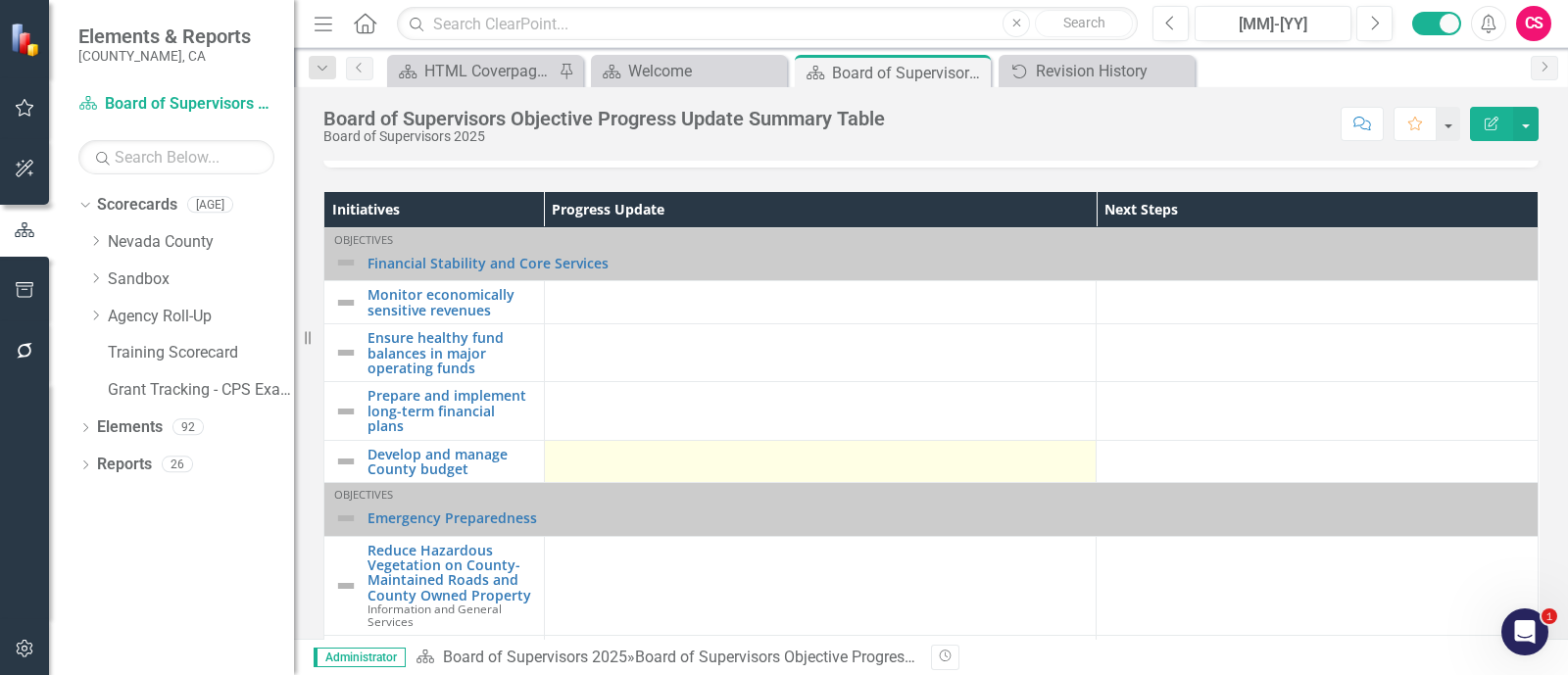scroll, scrollTop: 208, scrollLeft: 0, axis: vertical 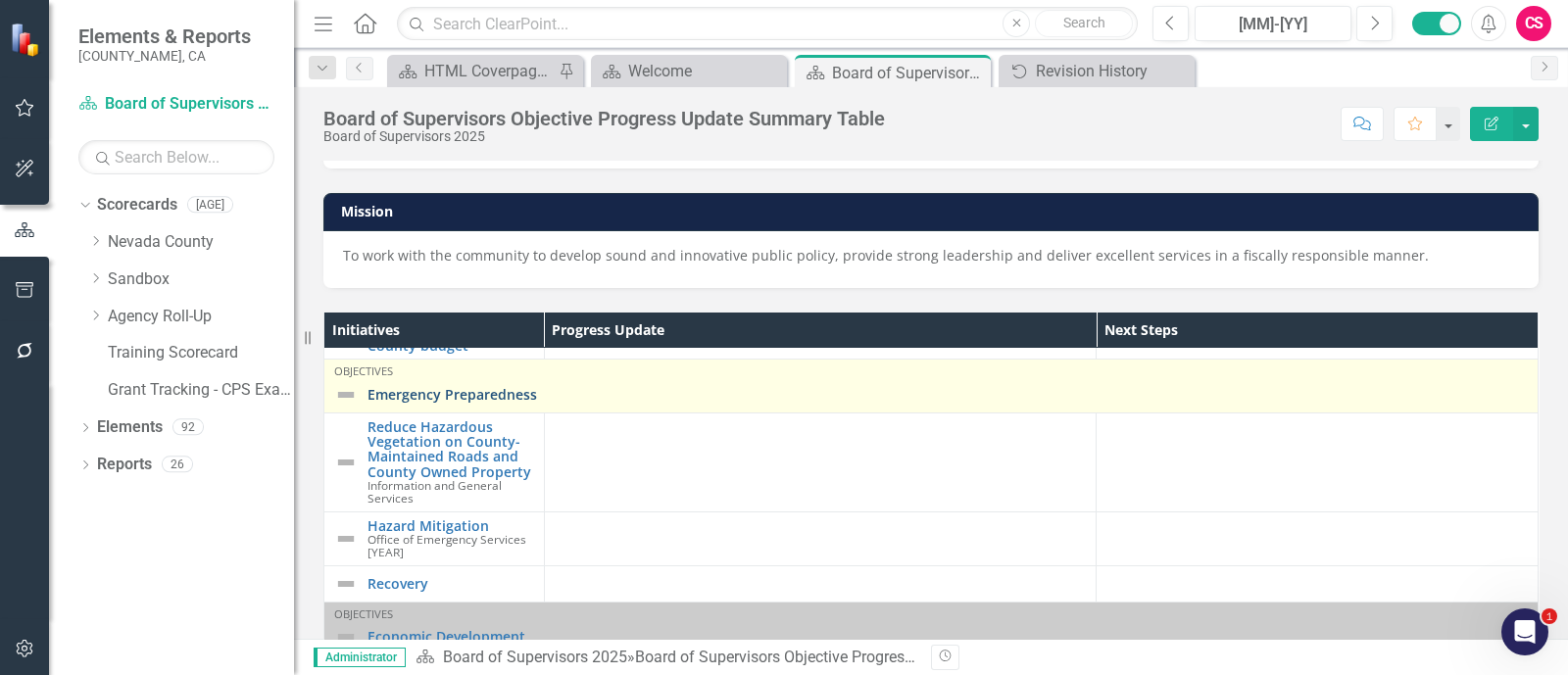 click on "Emergency Preparedness" at bounding box center (948, 394) 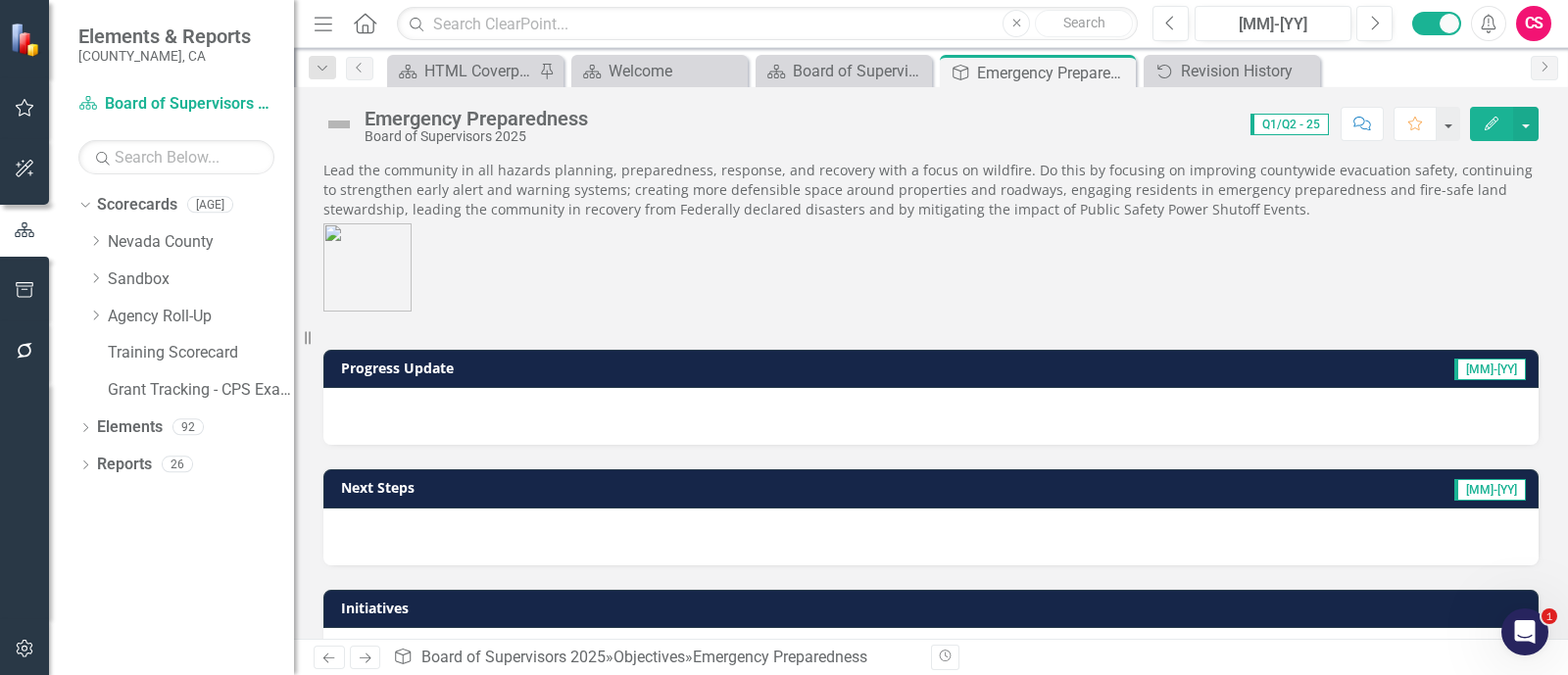 scroll, scrollTop: 244, scrollLeft: 0, axis: vertical 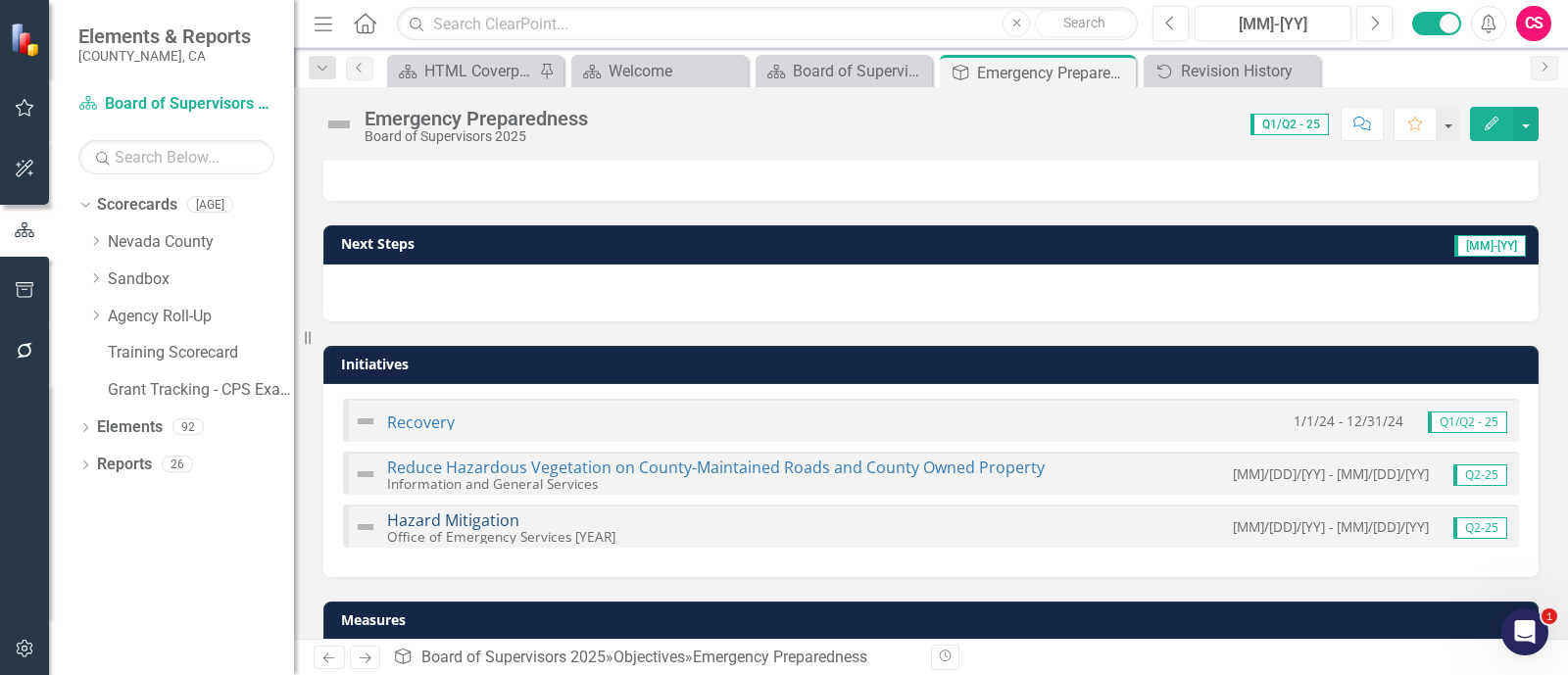 click on "Hazard Mitigation" at bounding box center (453, 520) 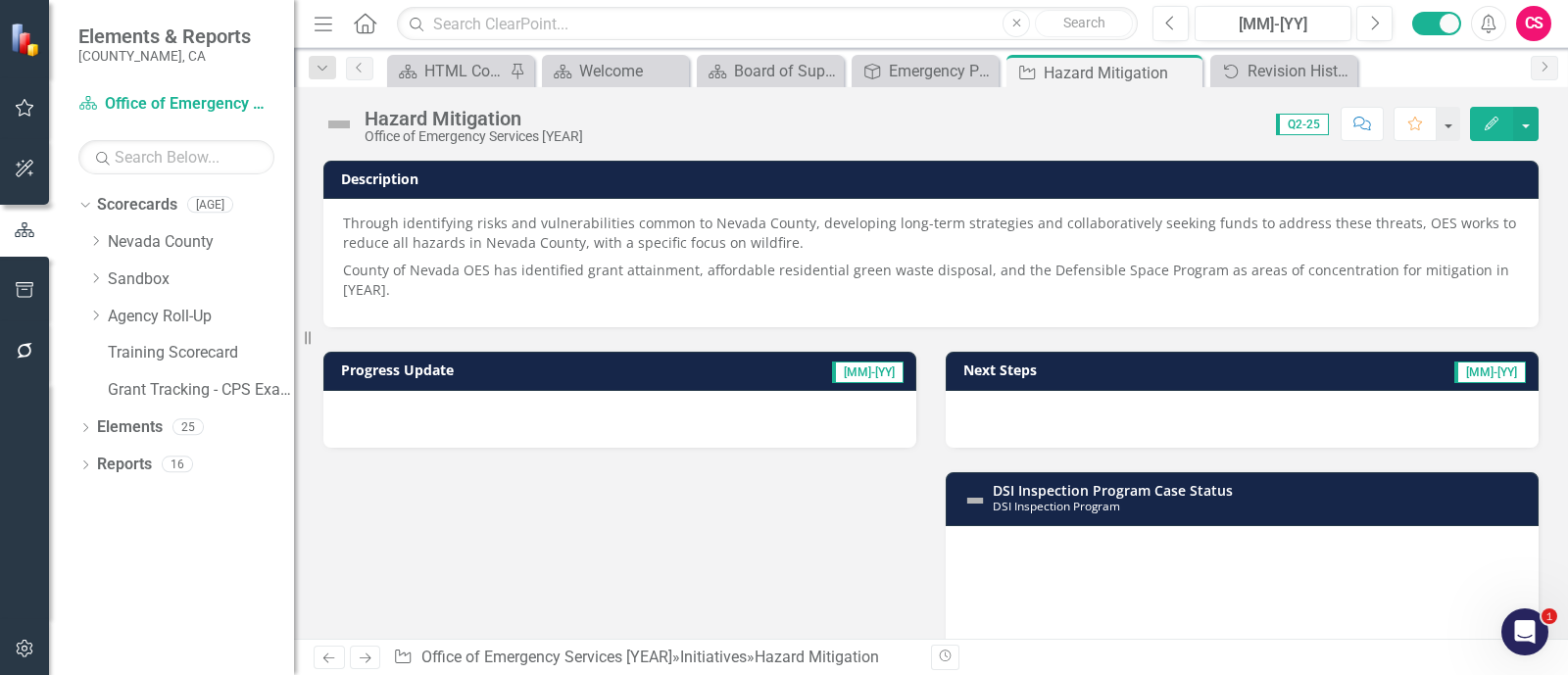 click on "Edit" at bounding box center (1492, 123) 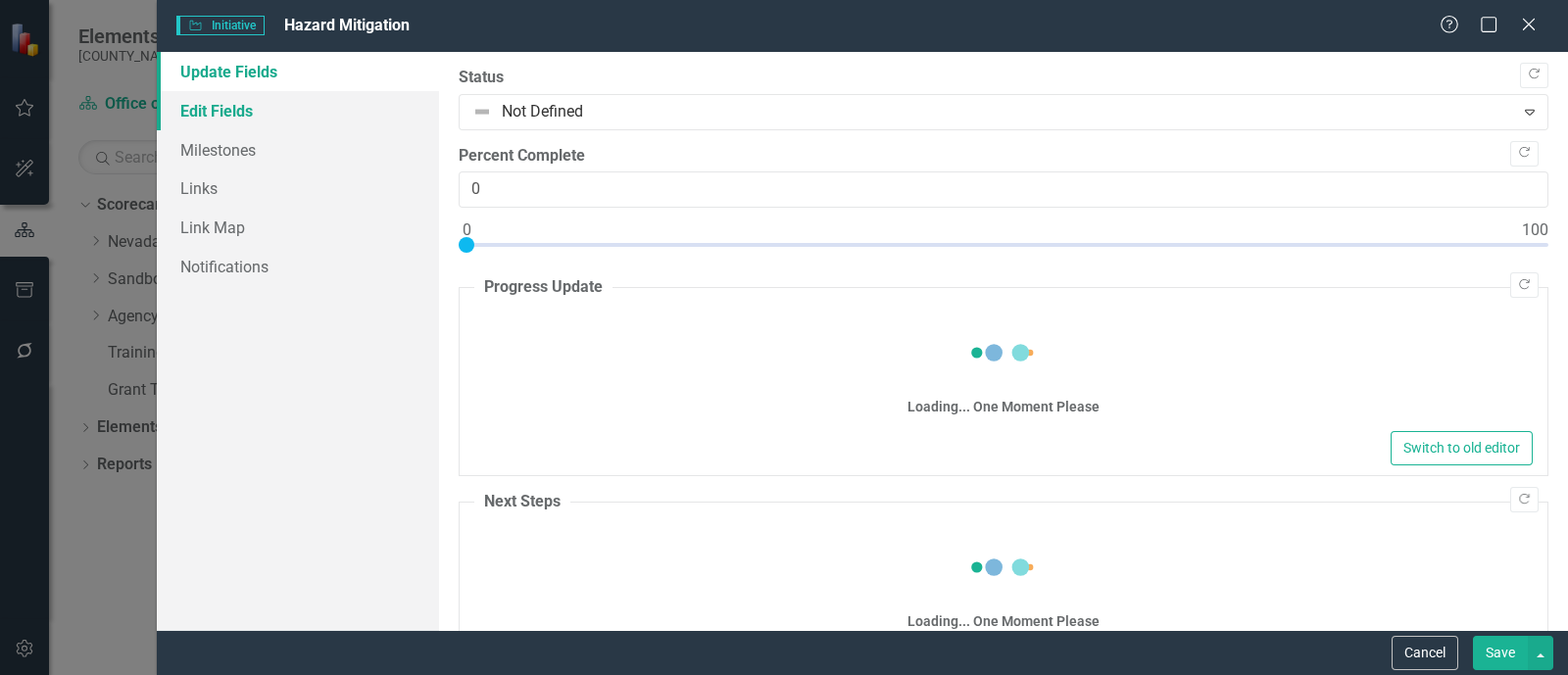 click on "Edit Fields" at bounding box center (298, 111) 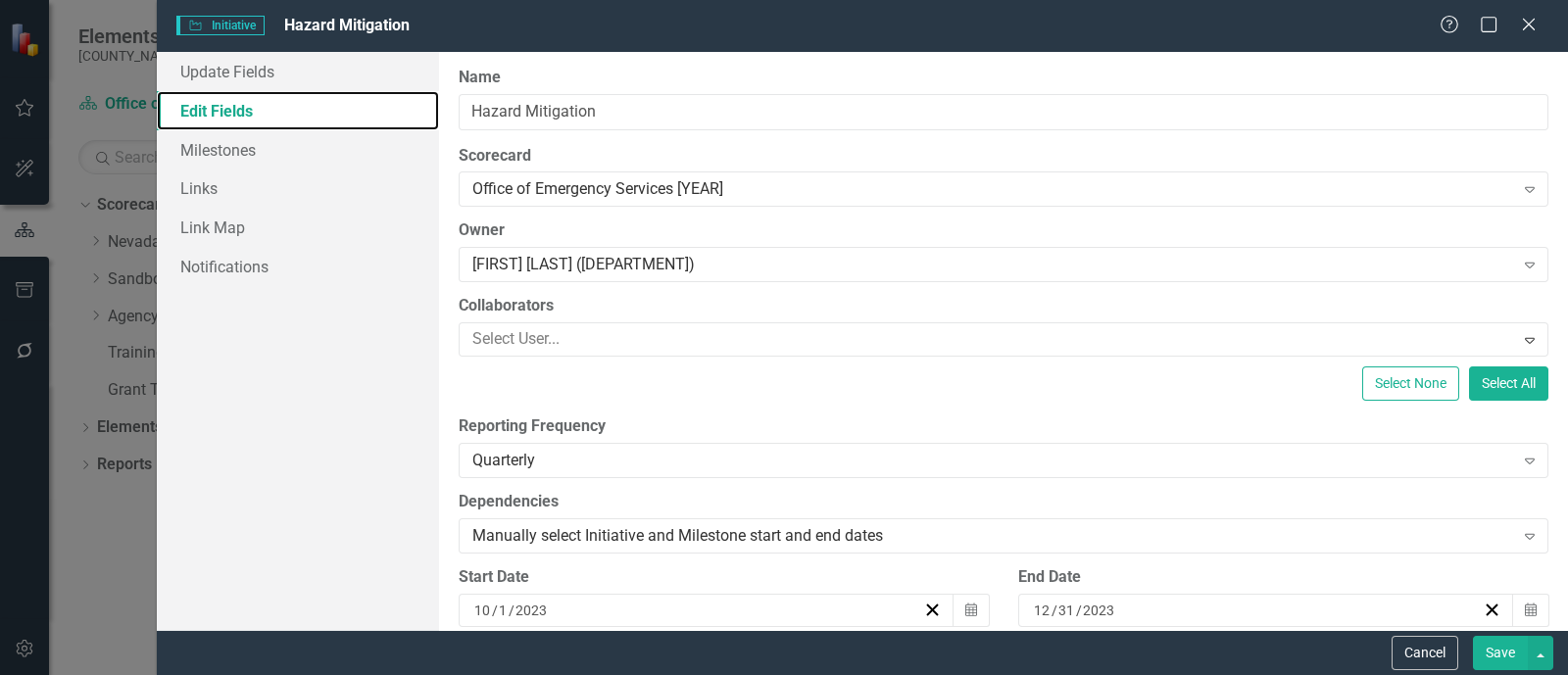 scroll, scrollTop: 0, scrollLeft: 0, axis: both 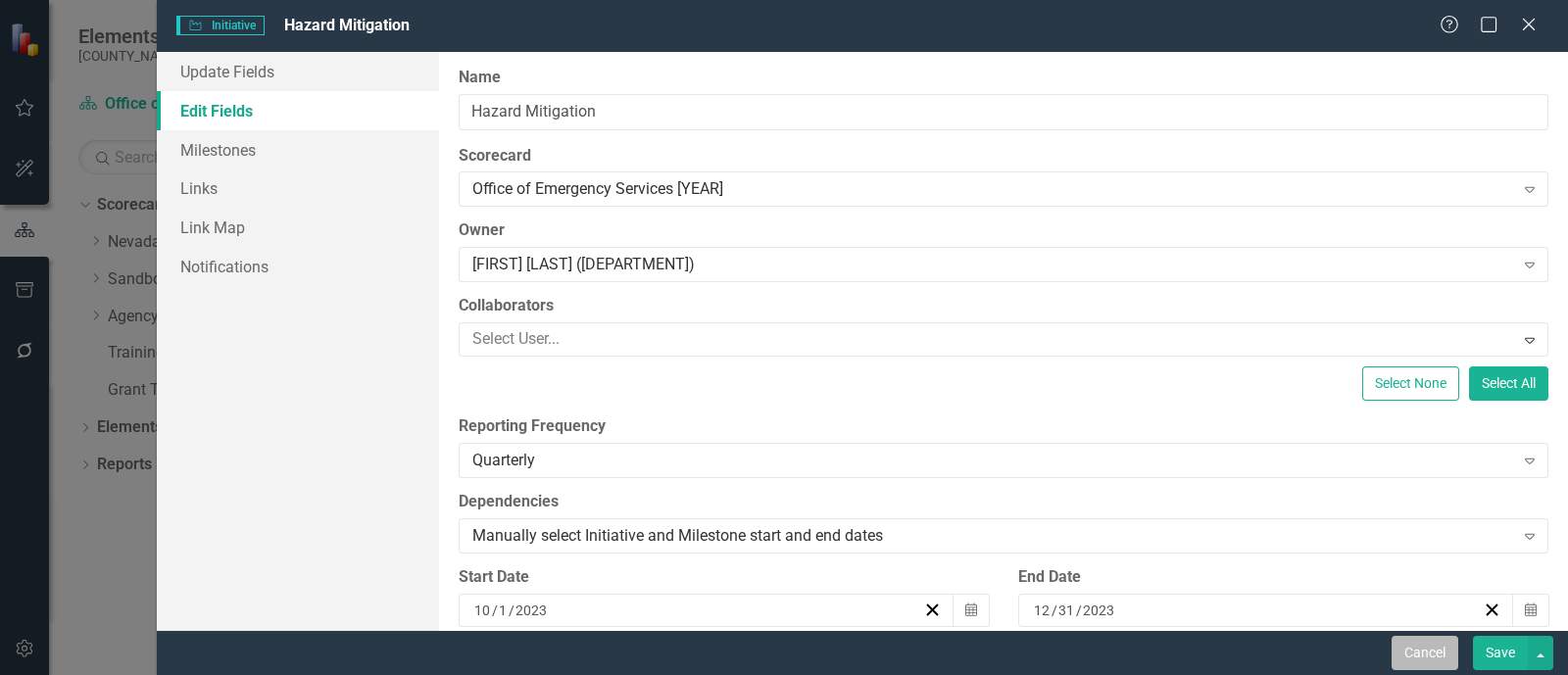 click on "Cancel" at bounding box center [1425, 652] 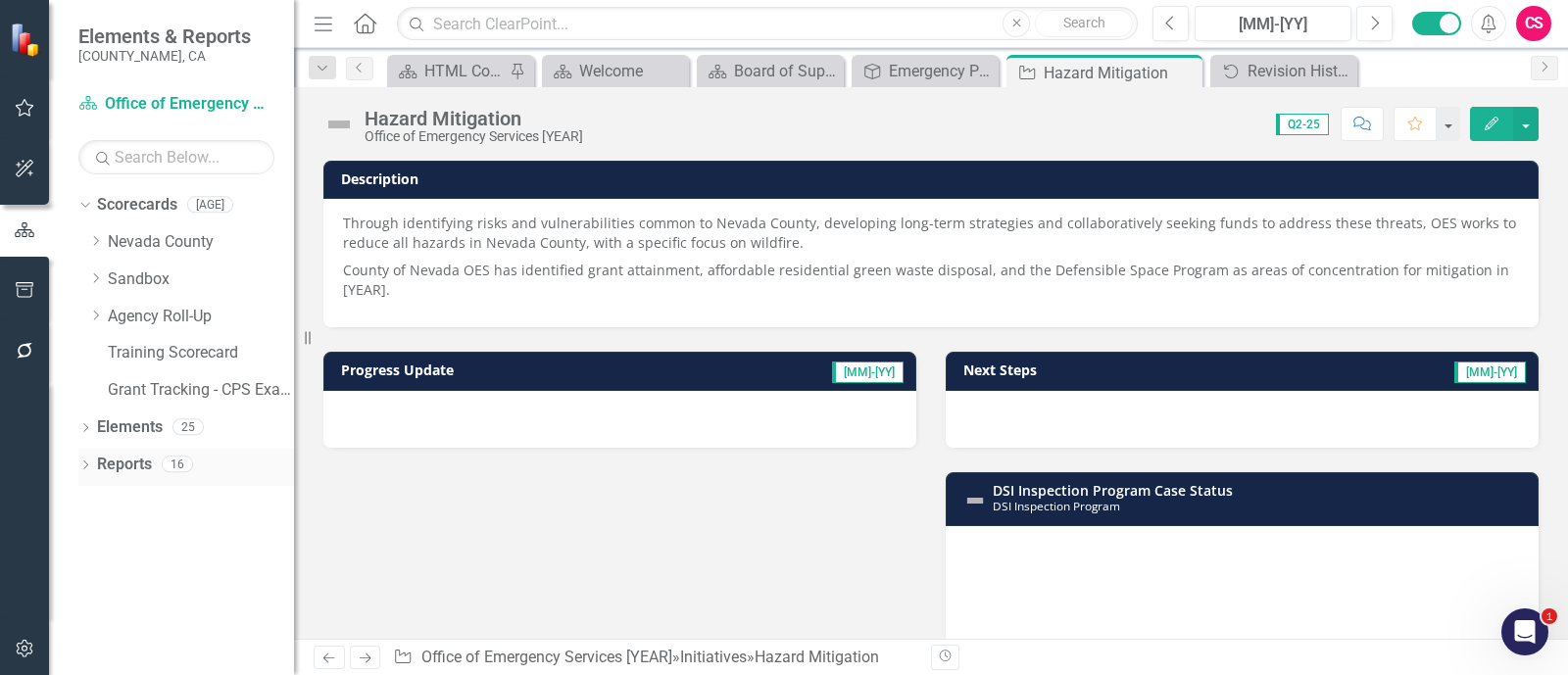 click on "Reports" at bounding box center (124, 464) 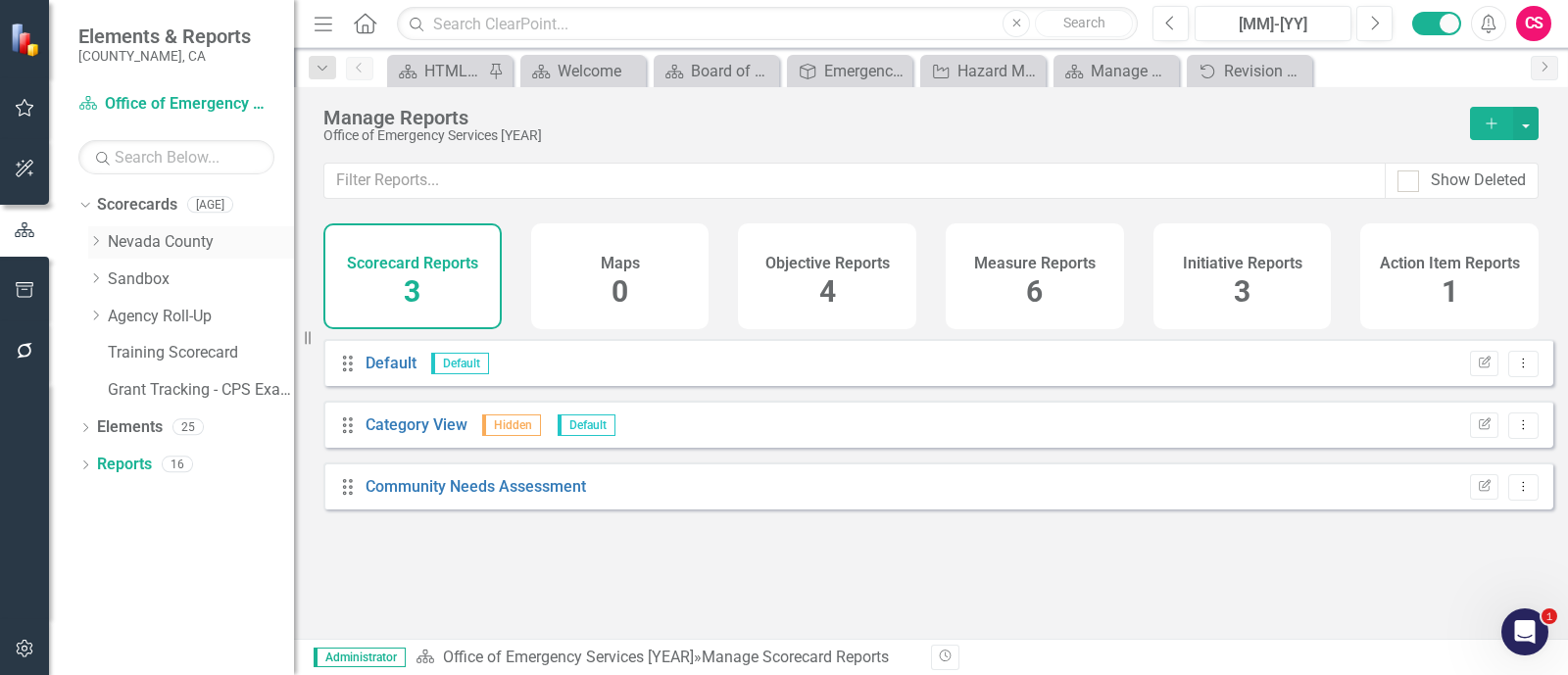 click on "Dropdown" at bounding box center [95, 241] 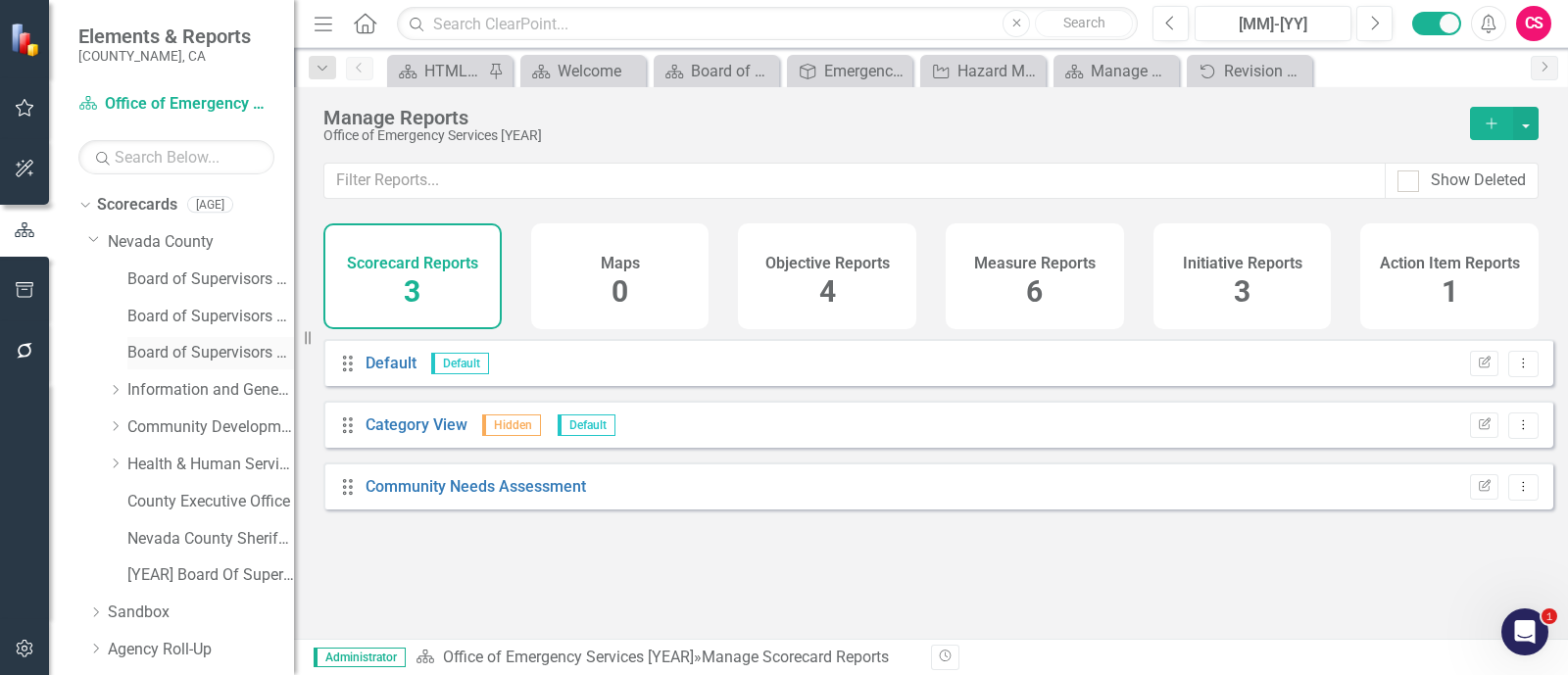 click on "Board of Supervisors 2025" at bounding box center (211, 353) 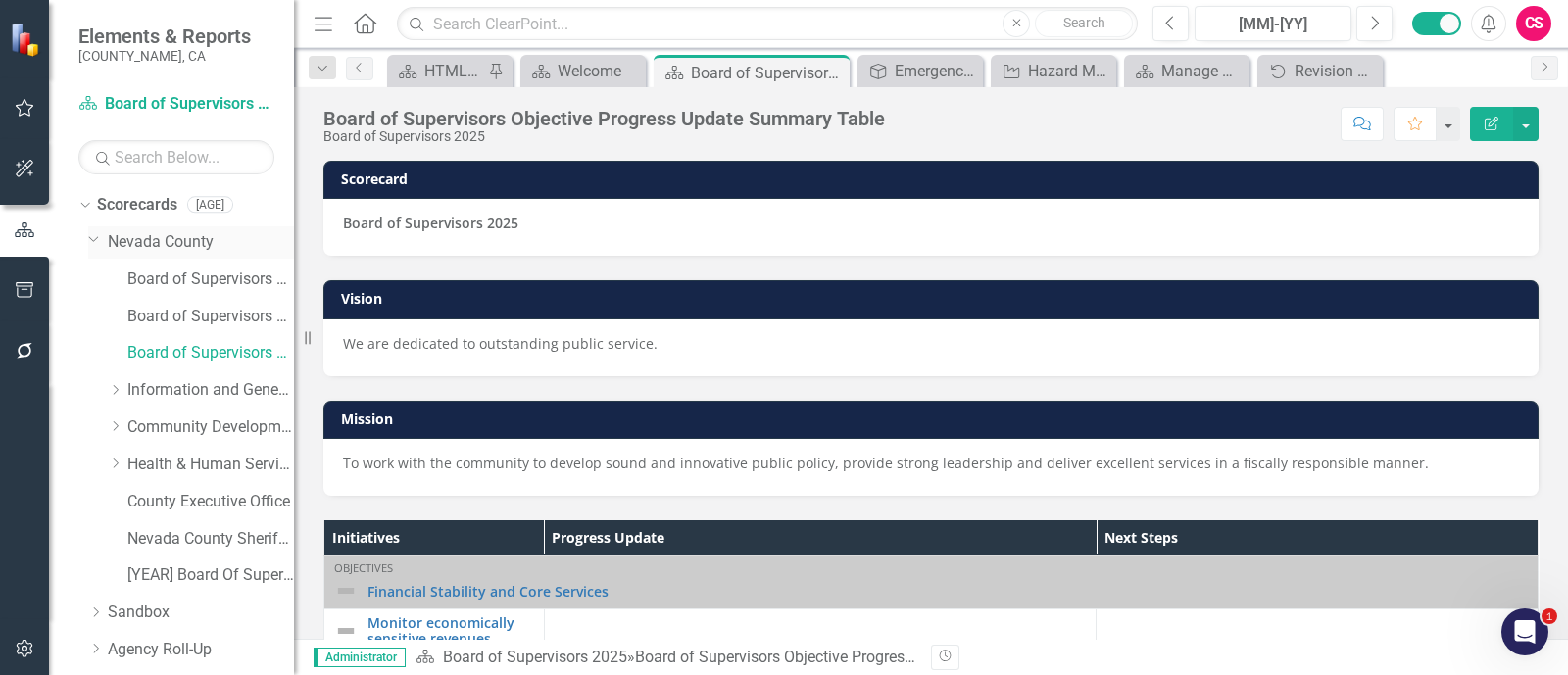 click on "Dropdown" at bounding box center [94, 238] 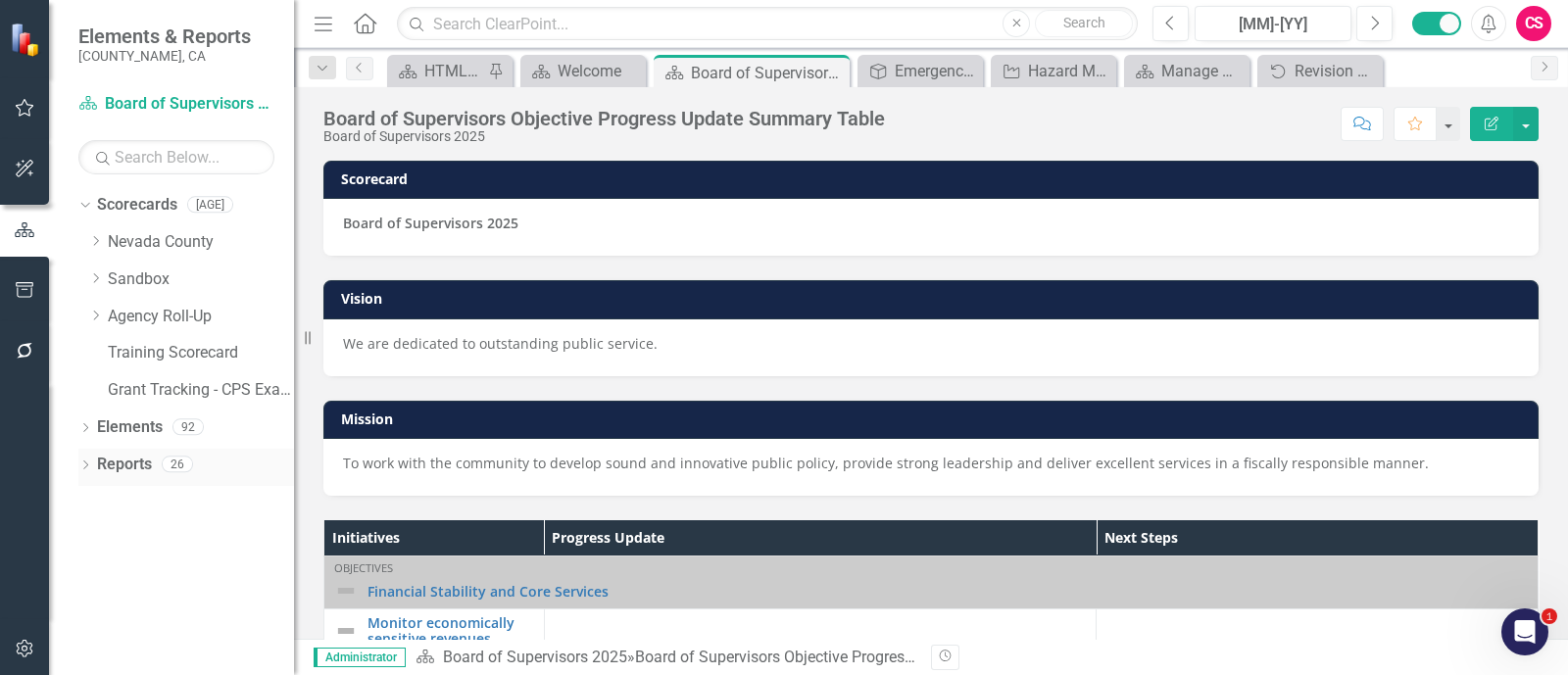 click on "Reports" at bounding box center [124, 464] 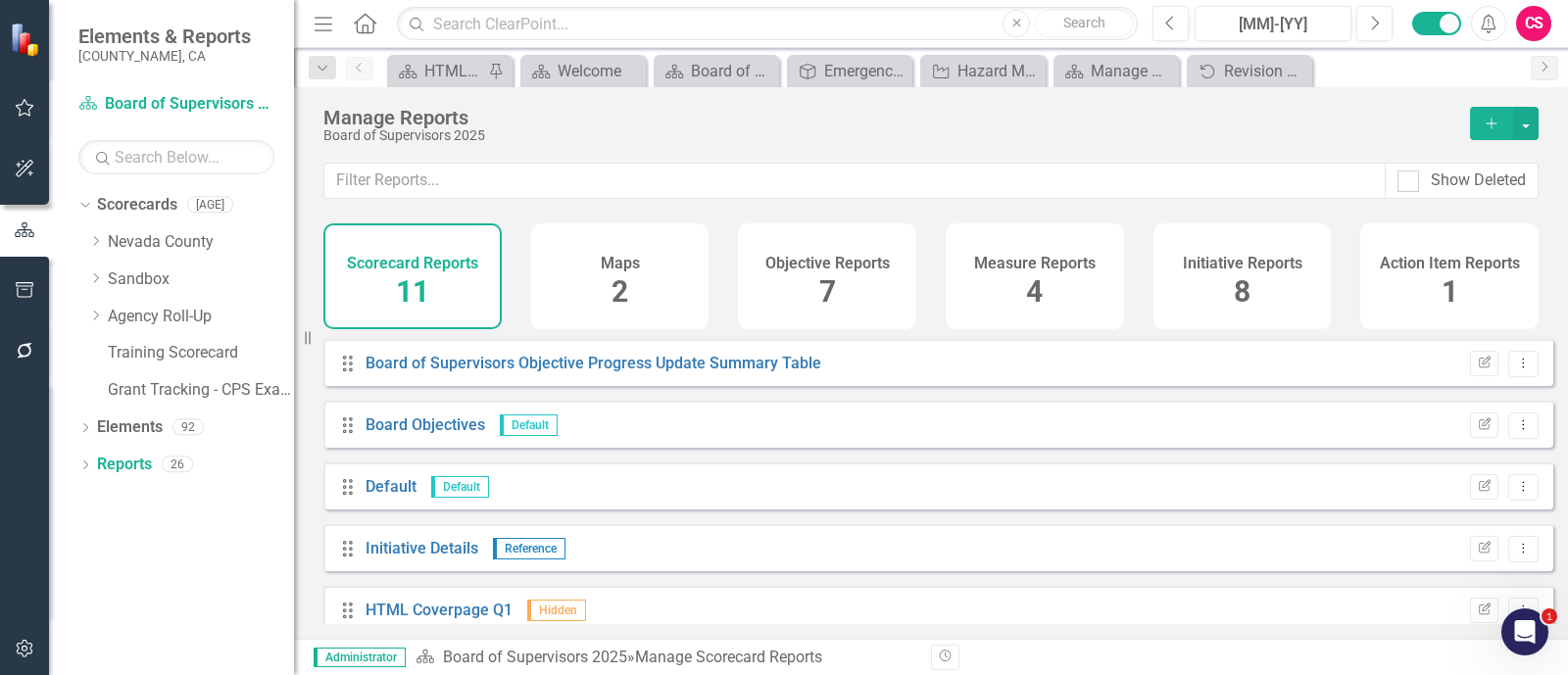 click on "Initiative Reports" at bounding box center [1243, 264] 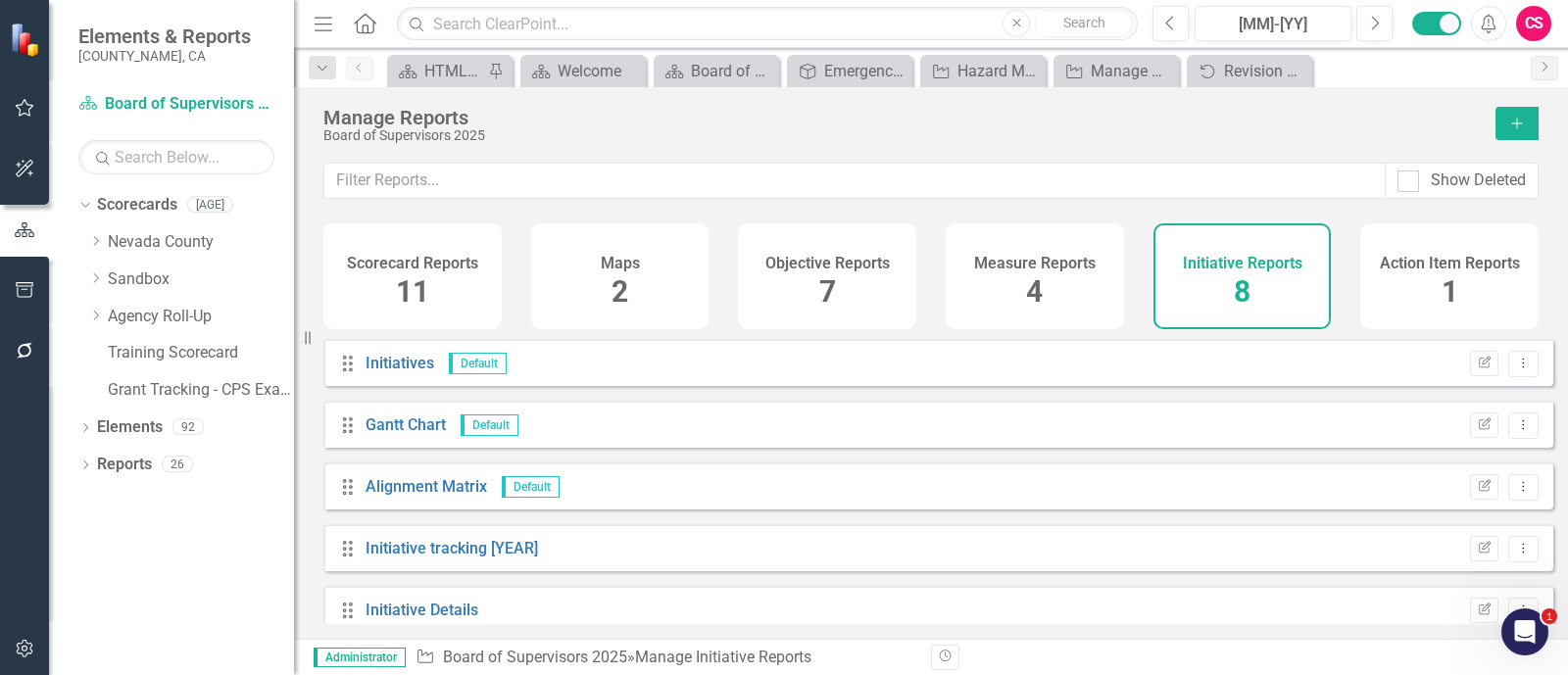 scroll, scrollTop: 208, scrollLeft: 0, axis: vertical 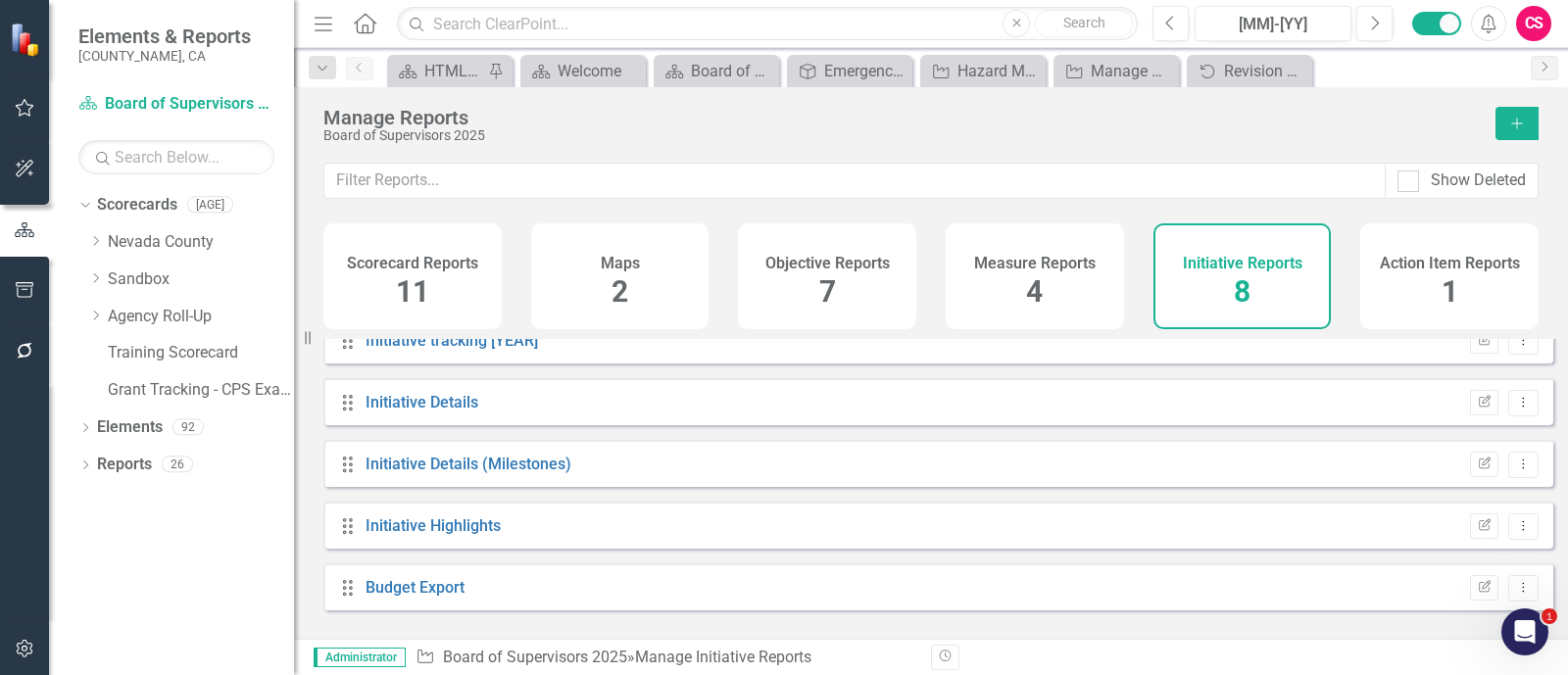 click on "Objective Reports 7" at bounding box center (827, 276) 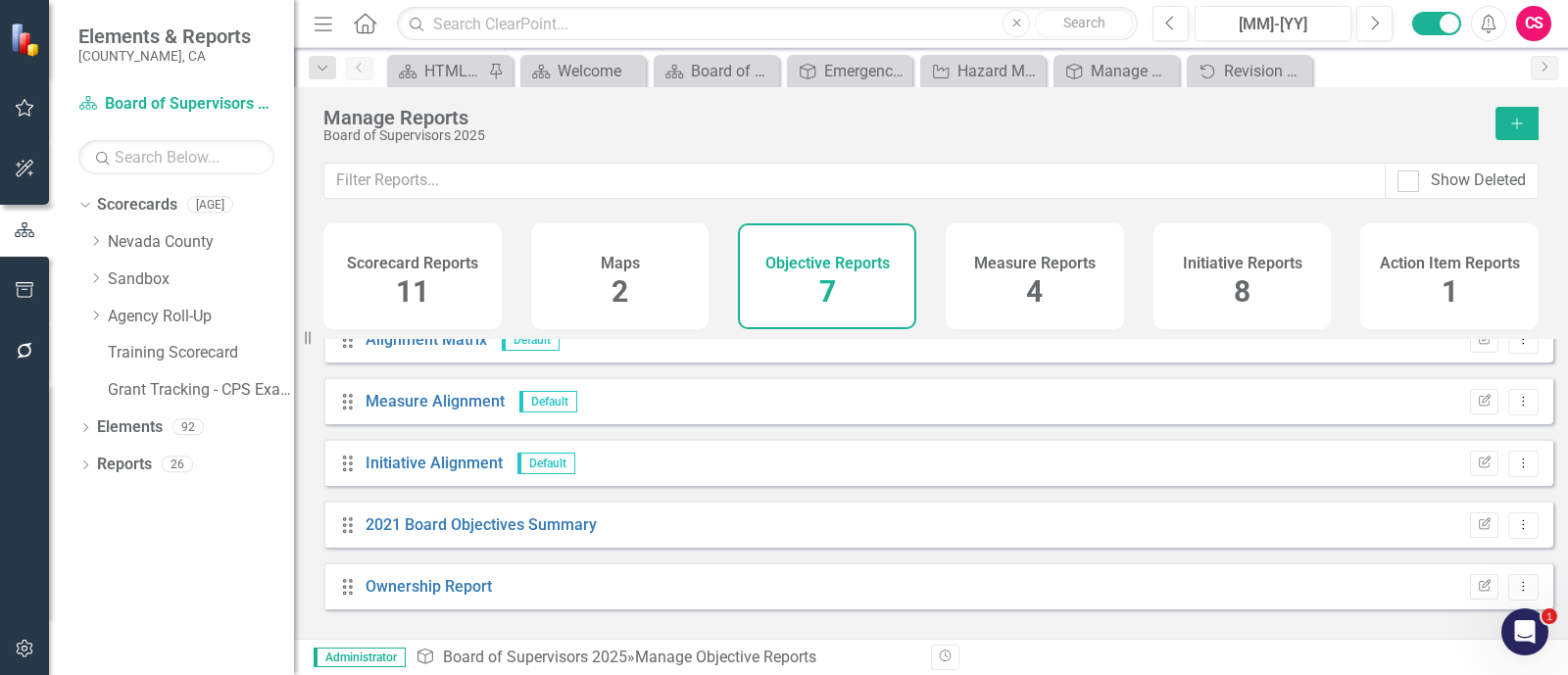 scroll, scrollTop: 146, scrollLeft: 0, axis: vertical 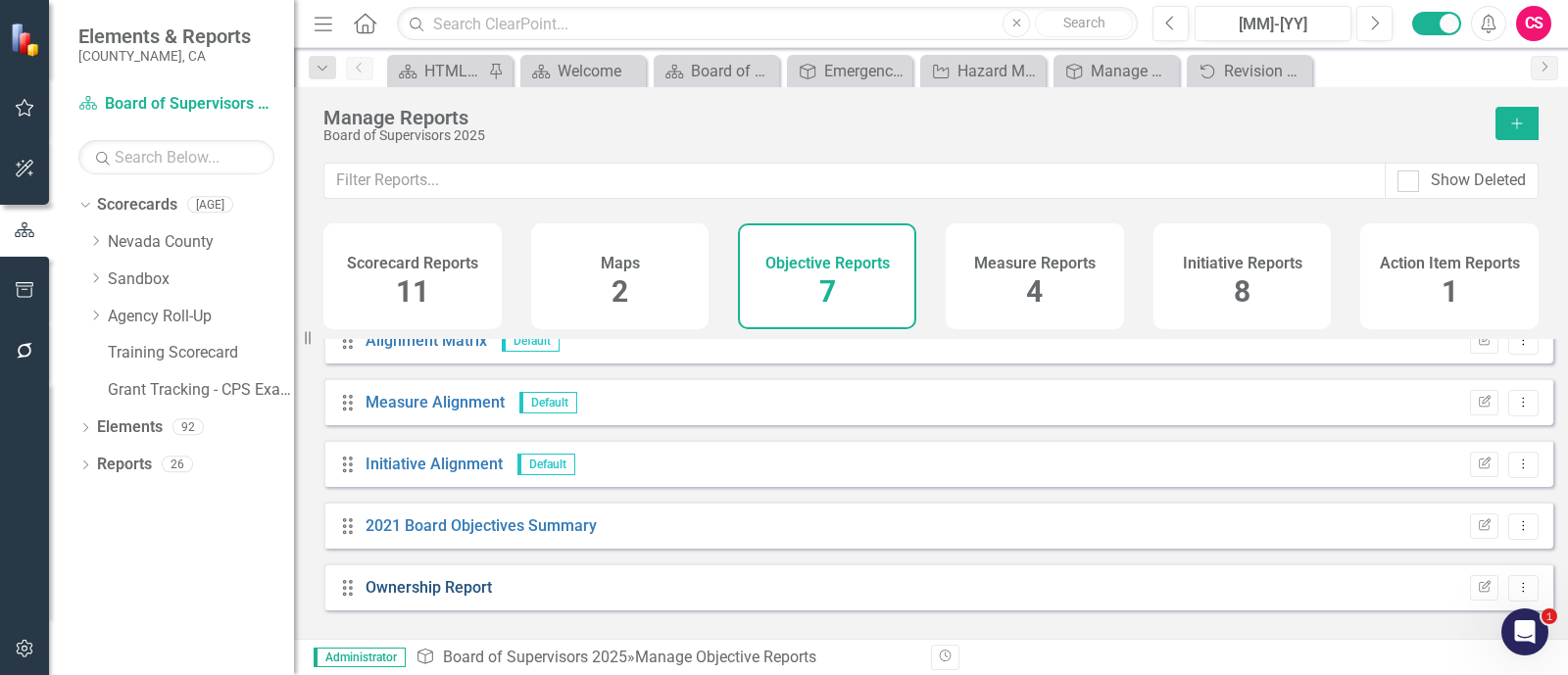 click on "Ownership Report" at bounding box center [428, 587] 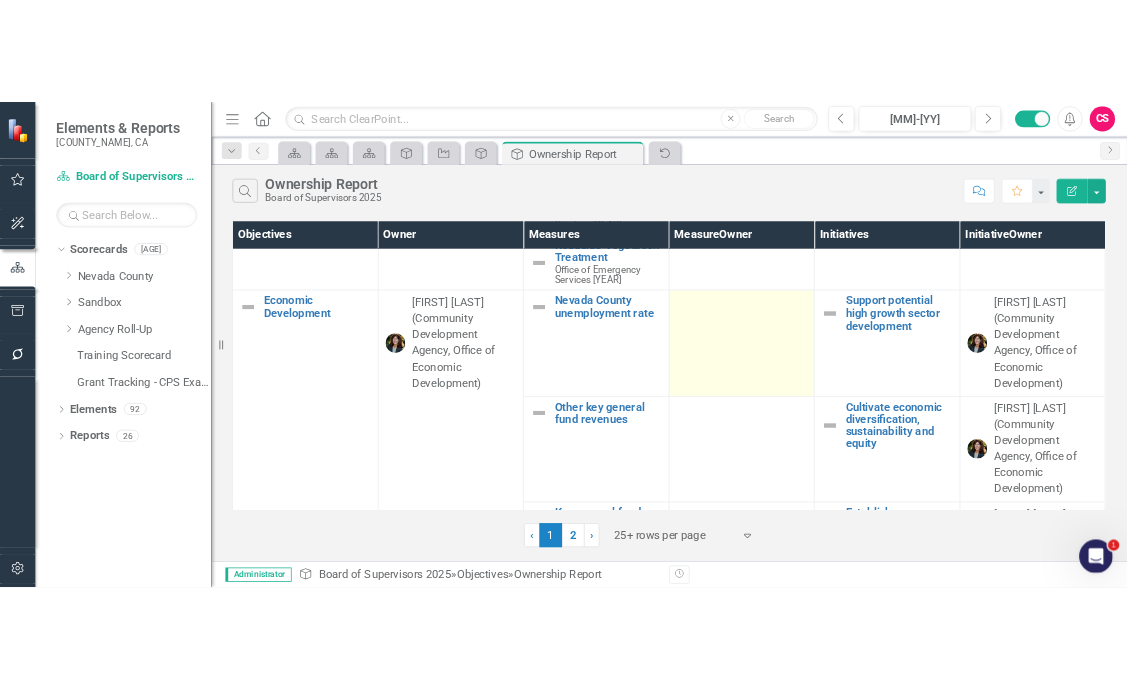 scroll, scrollTop: 0, scrollLeft: 0, axis: both 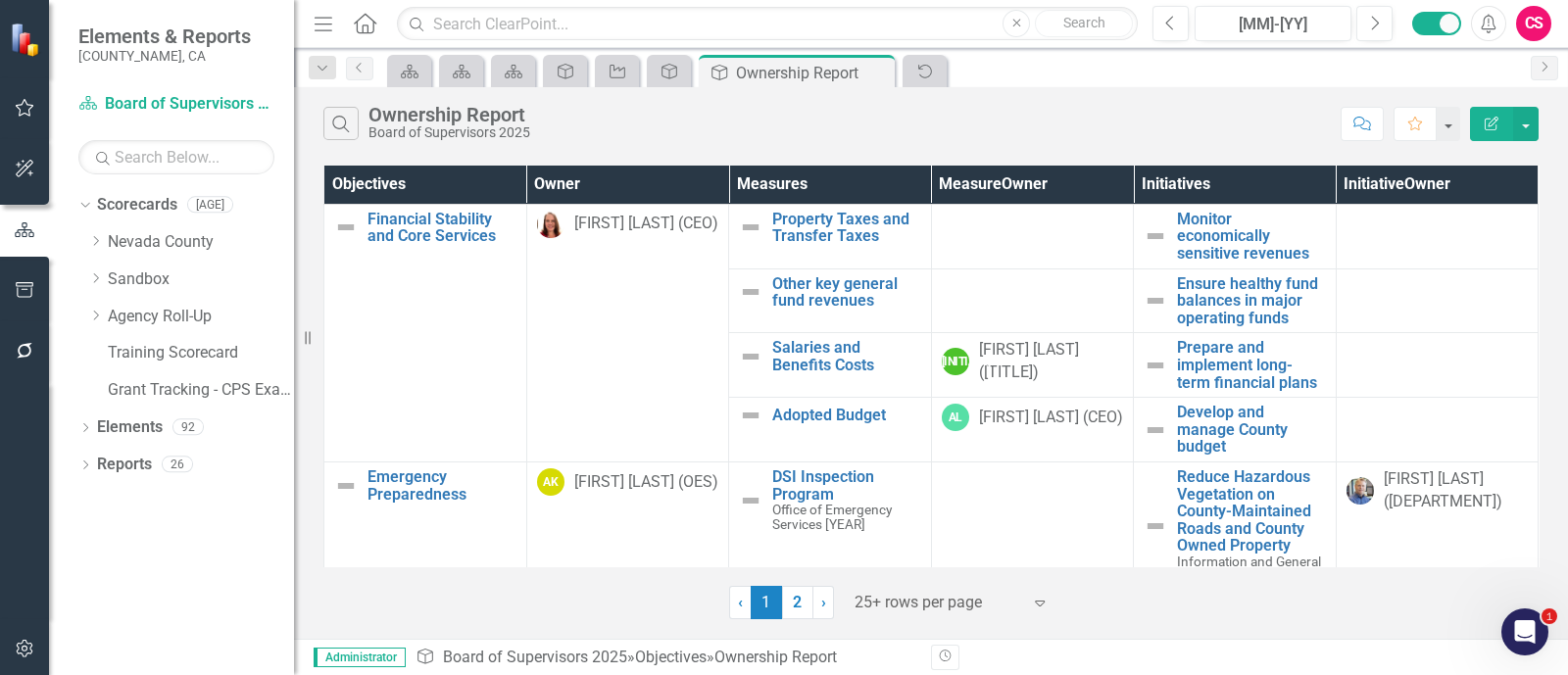 click on "Search Ownership Report Board of Supervisors 2025" at bounding box center (827, 123) 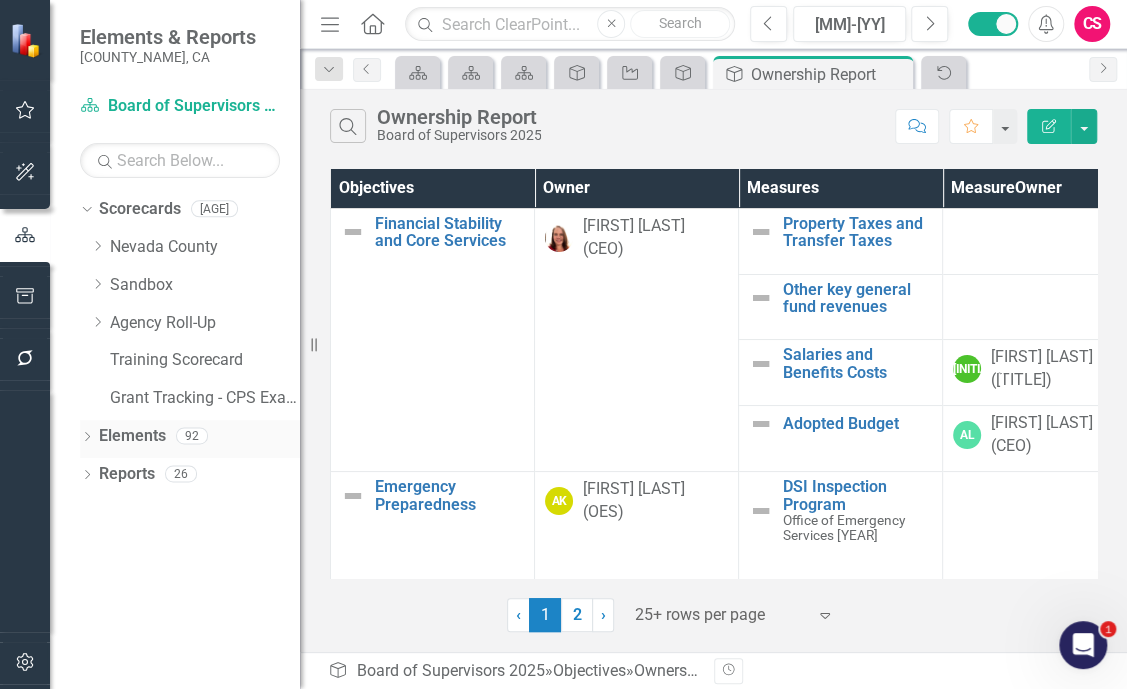 click on "Elements" at bounding box center (132, 436) 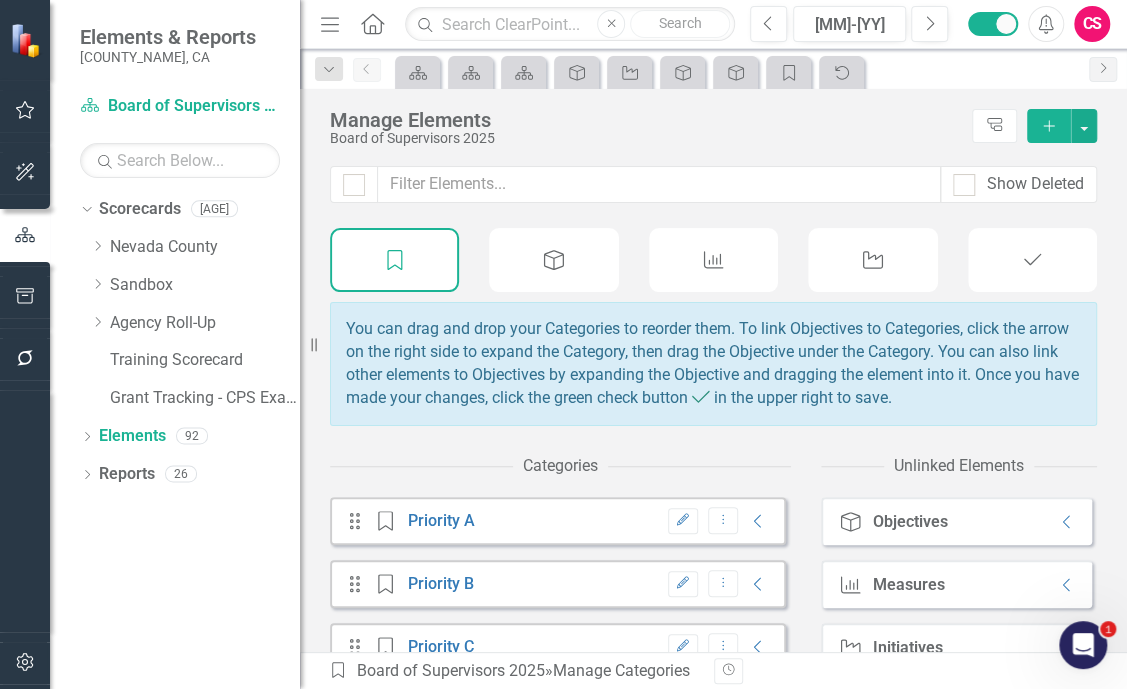 click on "Initiative" at bounding box center (873, 260) 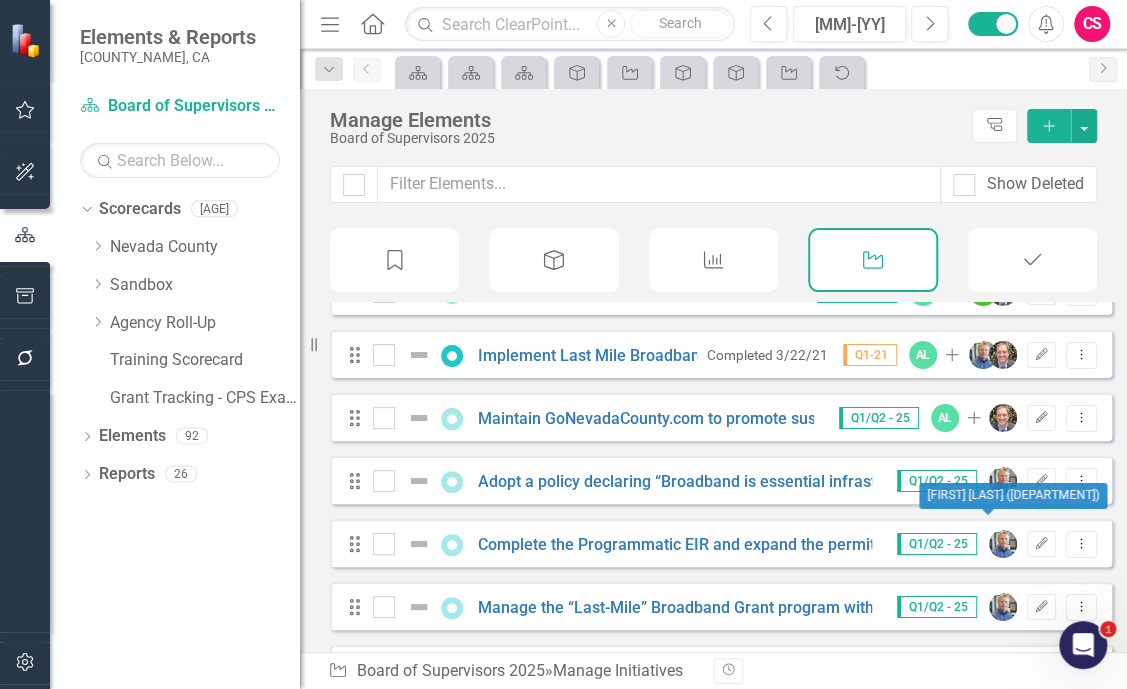 scroll, scrollTop: 124, scrollLeft: 0, axis: vertical 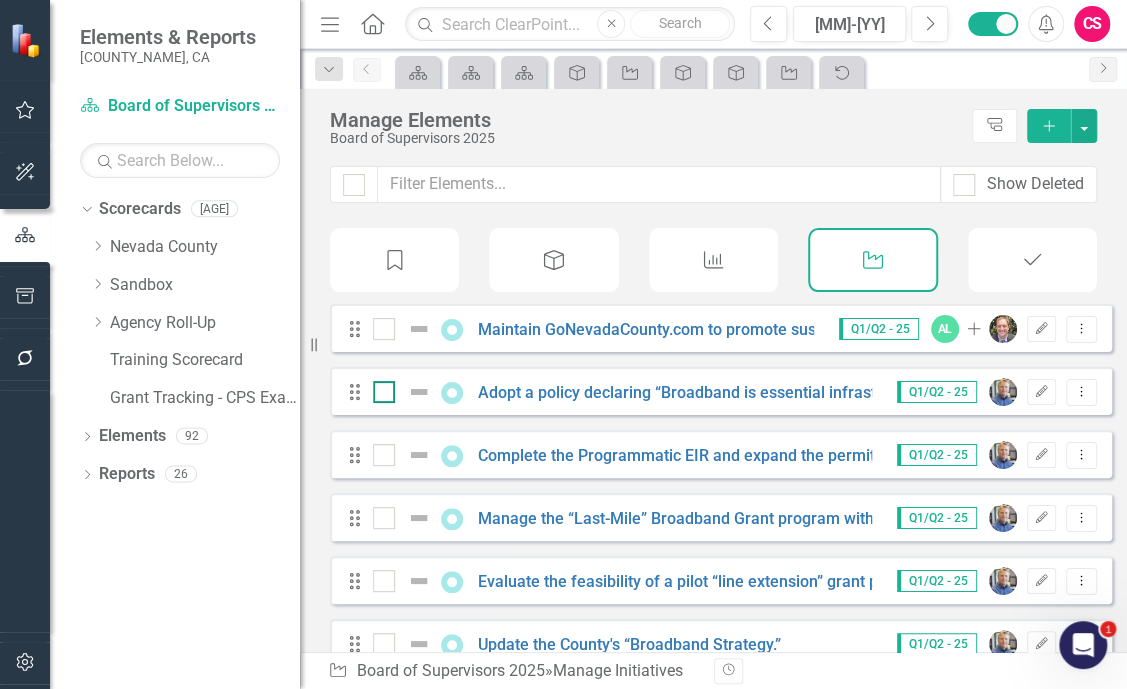 click at bounding box center [384, 392] 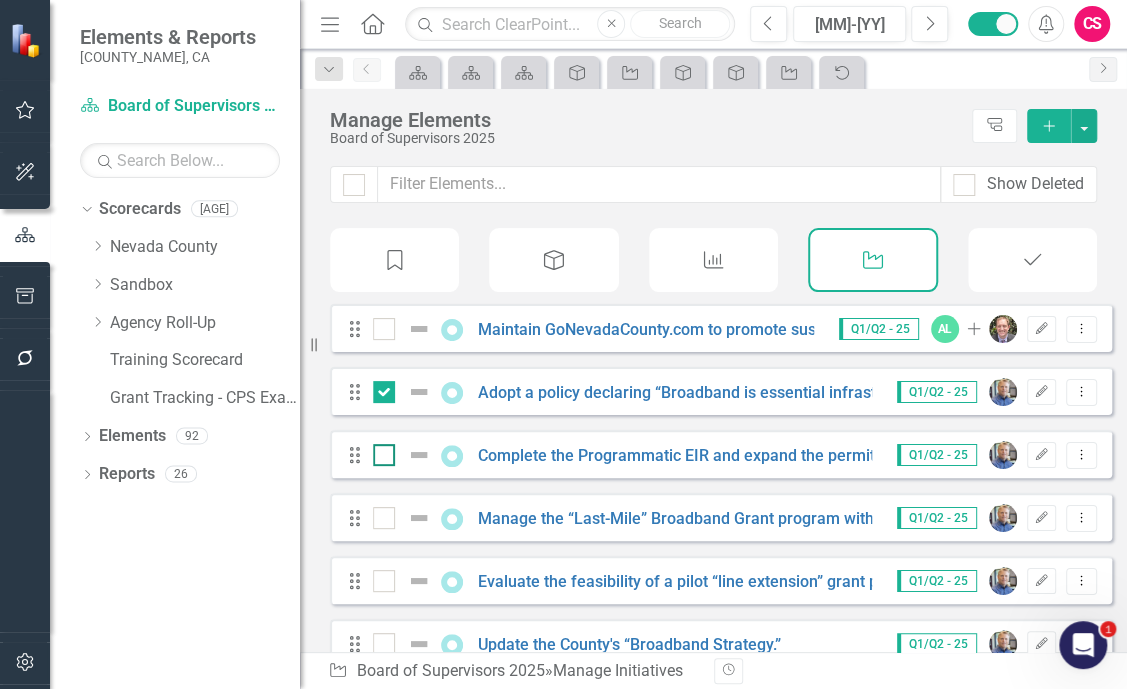 click at bounding box center [384, 455] 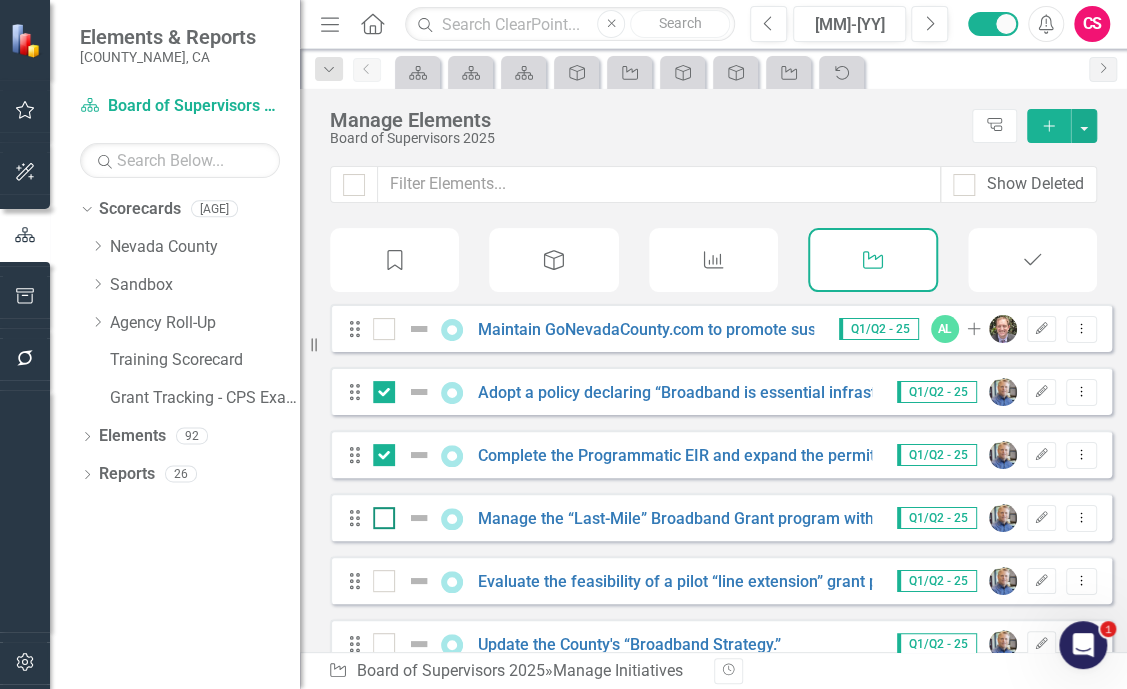 click at bounding box center (384, 518) 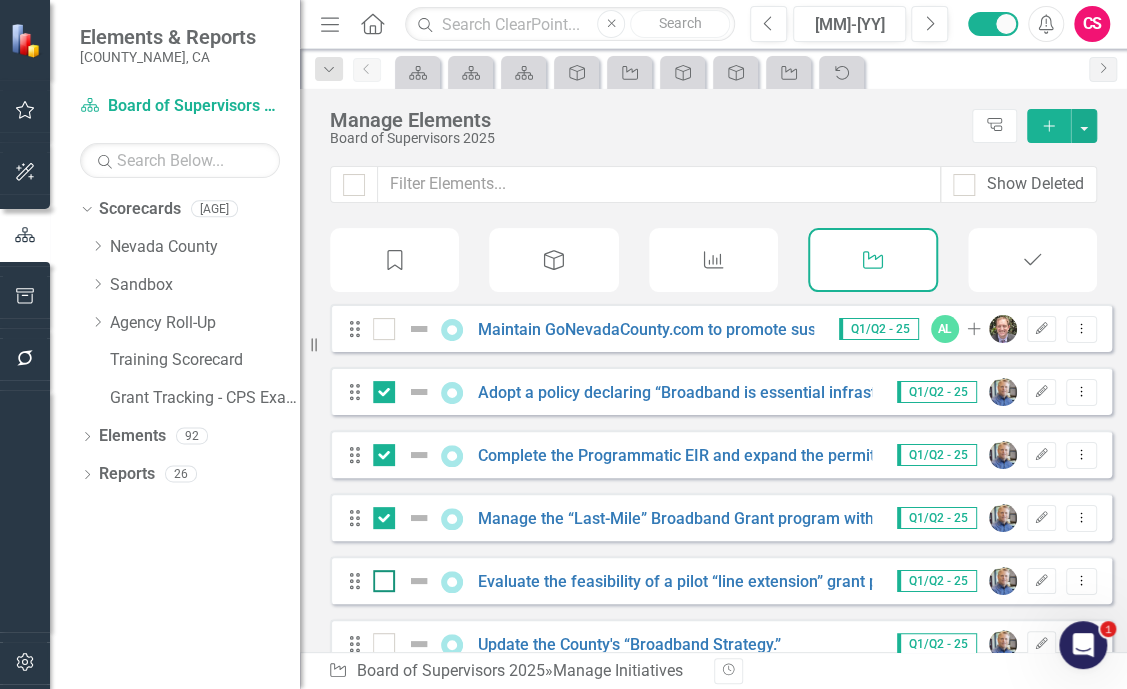 click at bounding box center [379, 576] 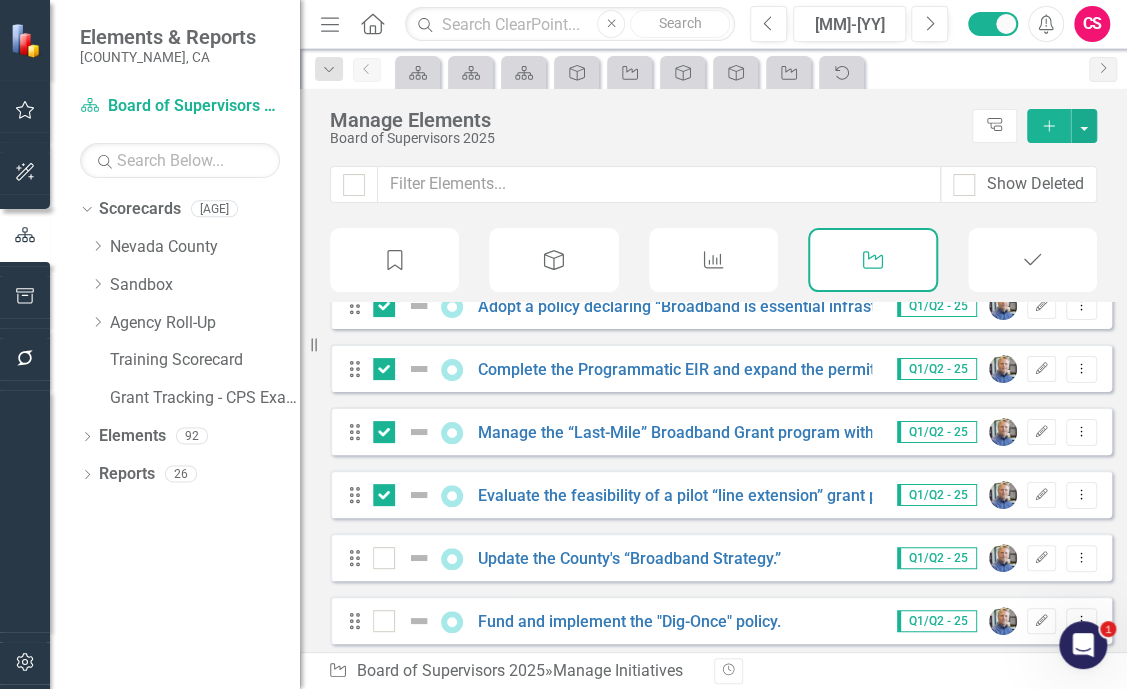 scroll, scrollTop: 249, scrollLeft: 0, axis: vertical 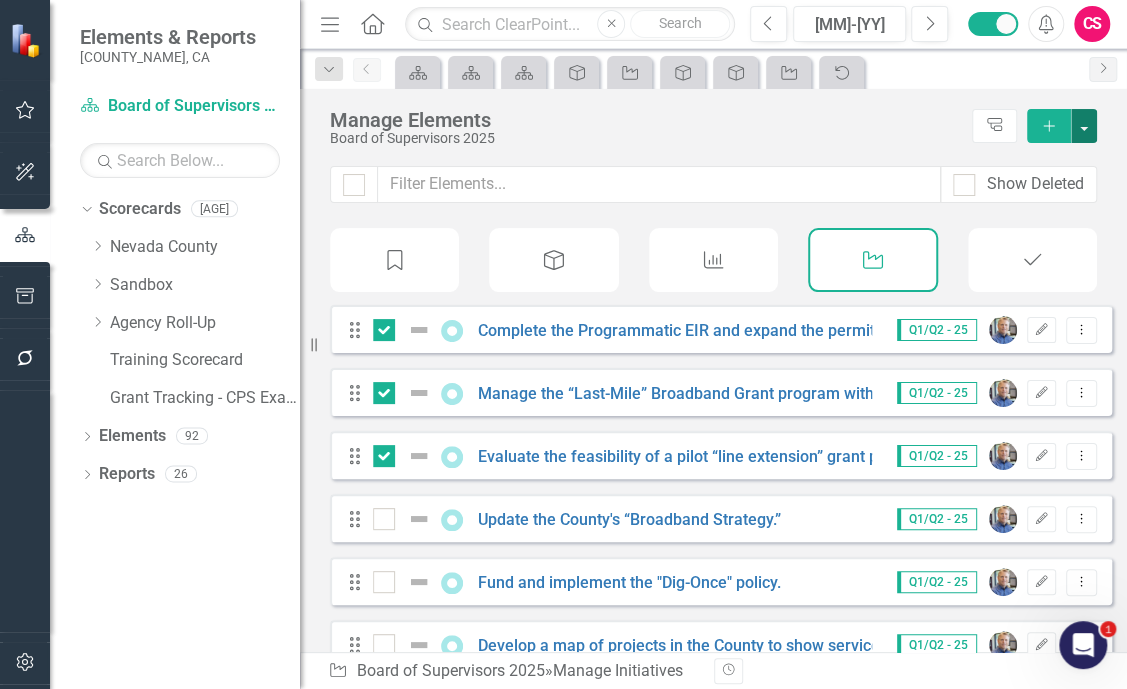 click at bounding box center (1084, 126) 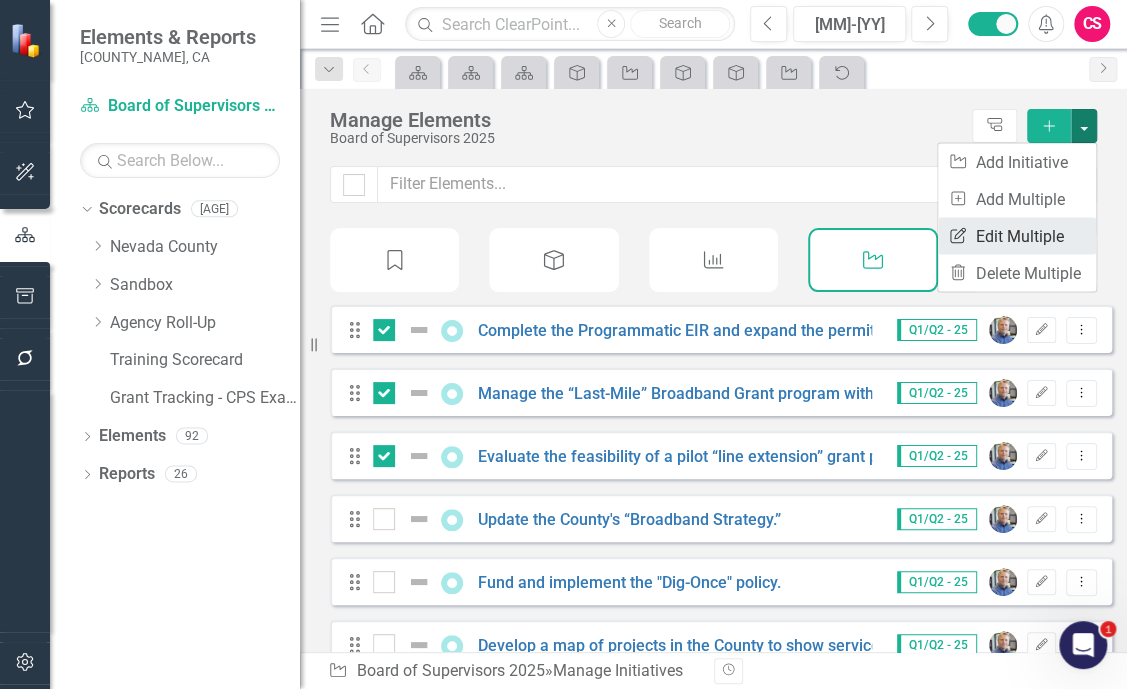 click on "Edit Multiple Edit Multiple" at bounding box center [1017, 236] 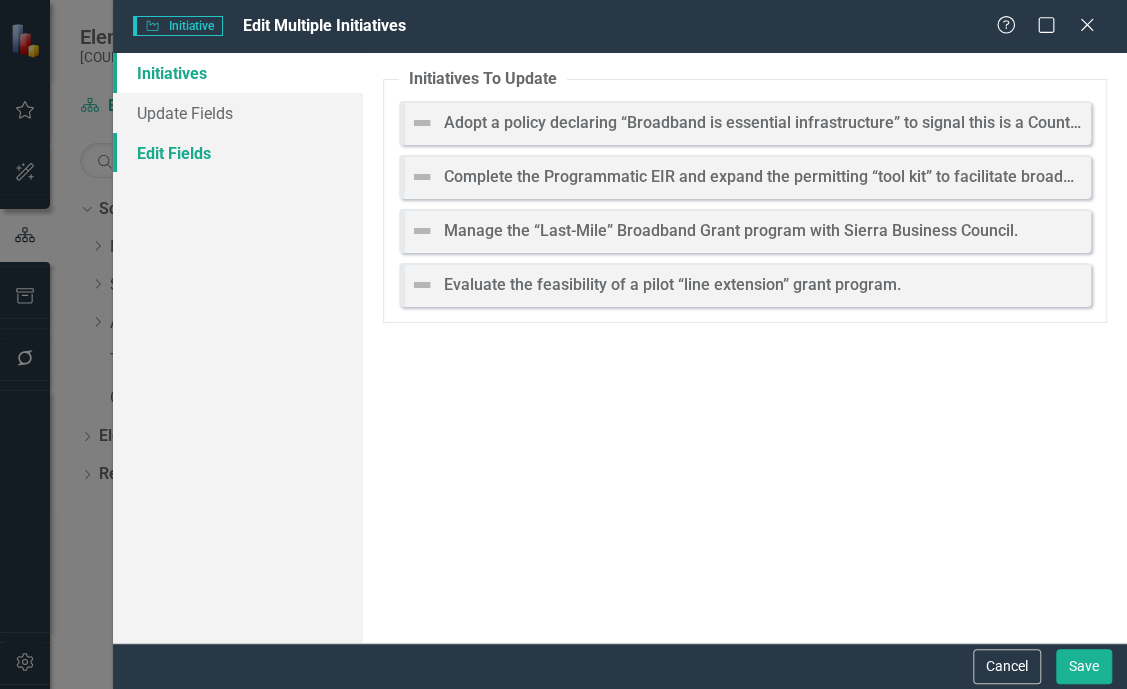 click on "Edit Fields" at bounding box center (238, 153) 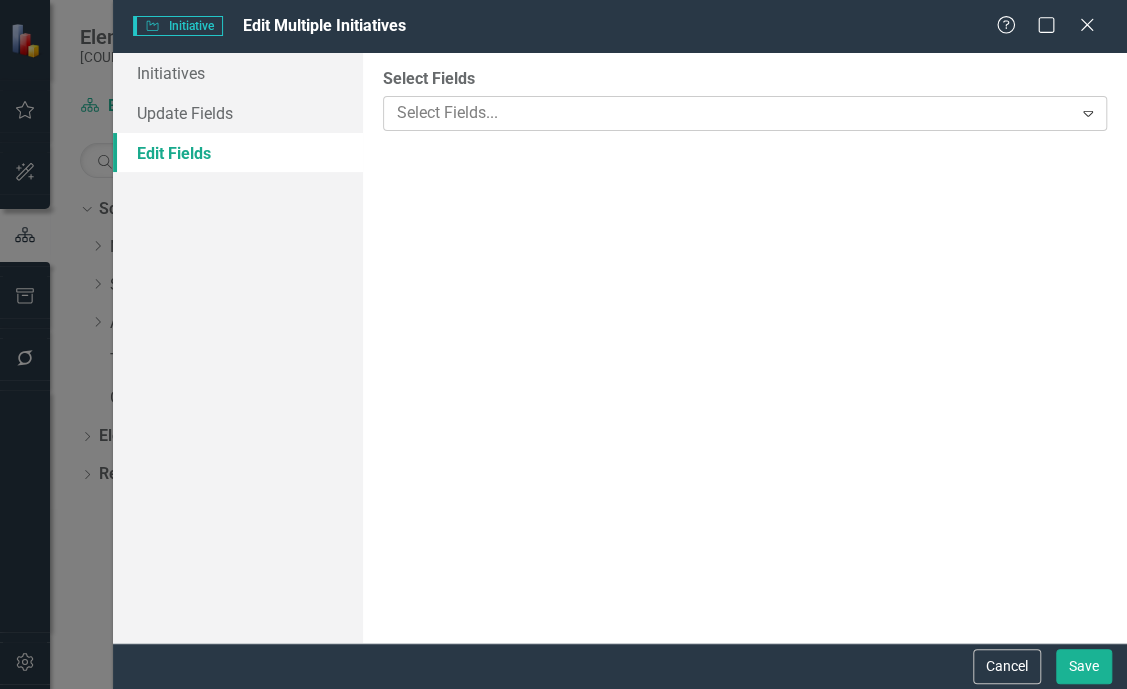 click at bounding box center (730, 113) 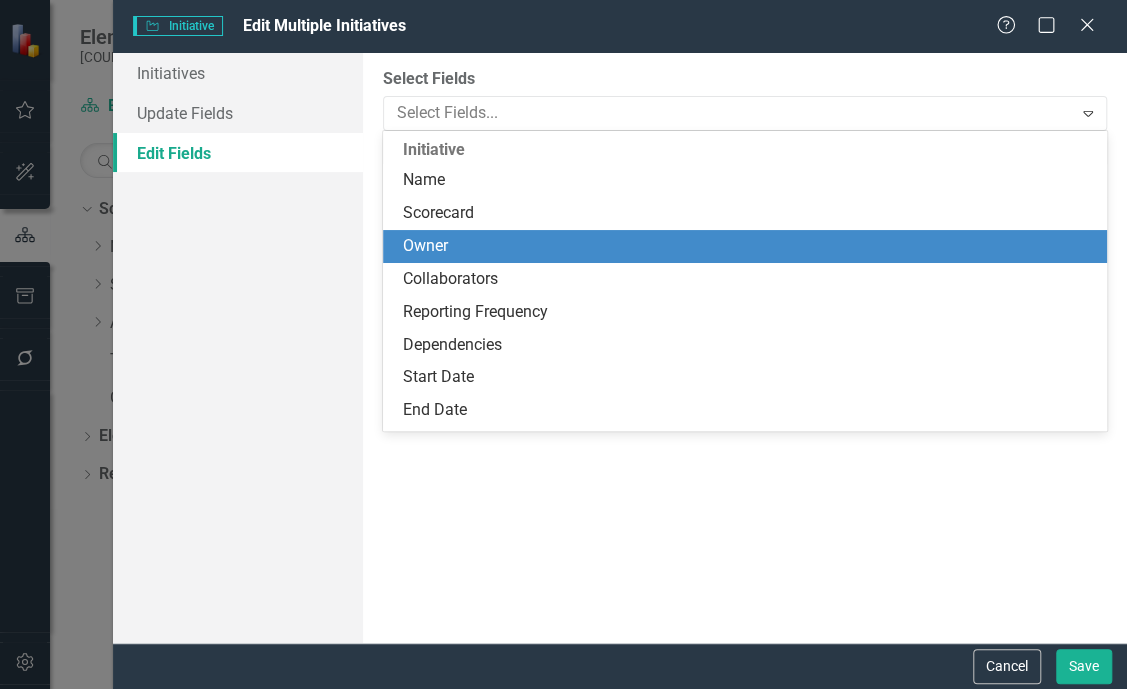 click on "Owner" at bounding box center [749, 246] 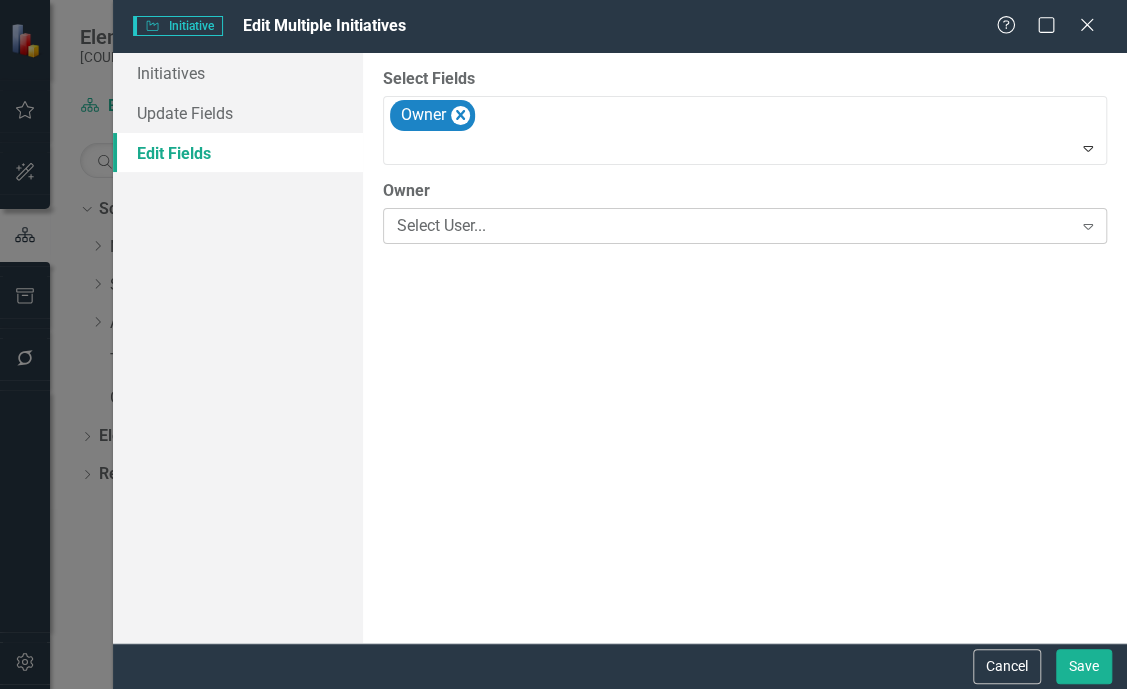 click on "Select User..." at bounding box center (734, 226) 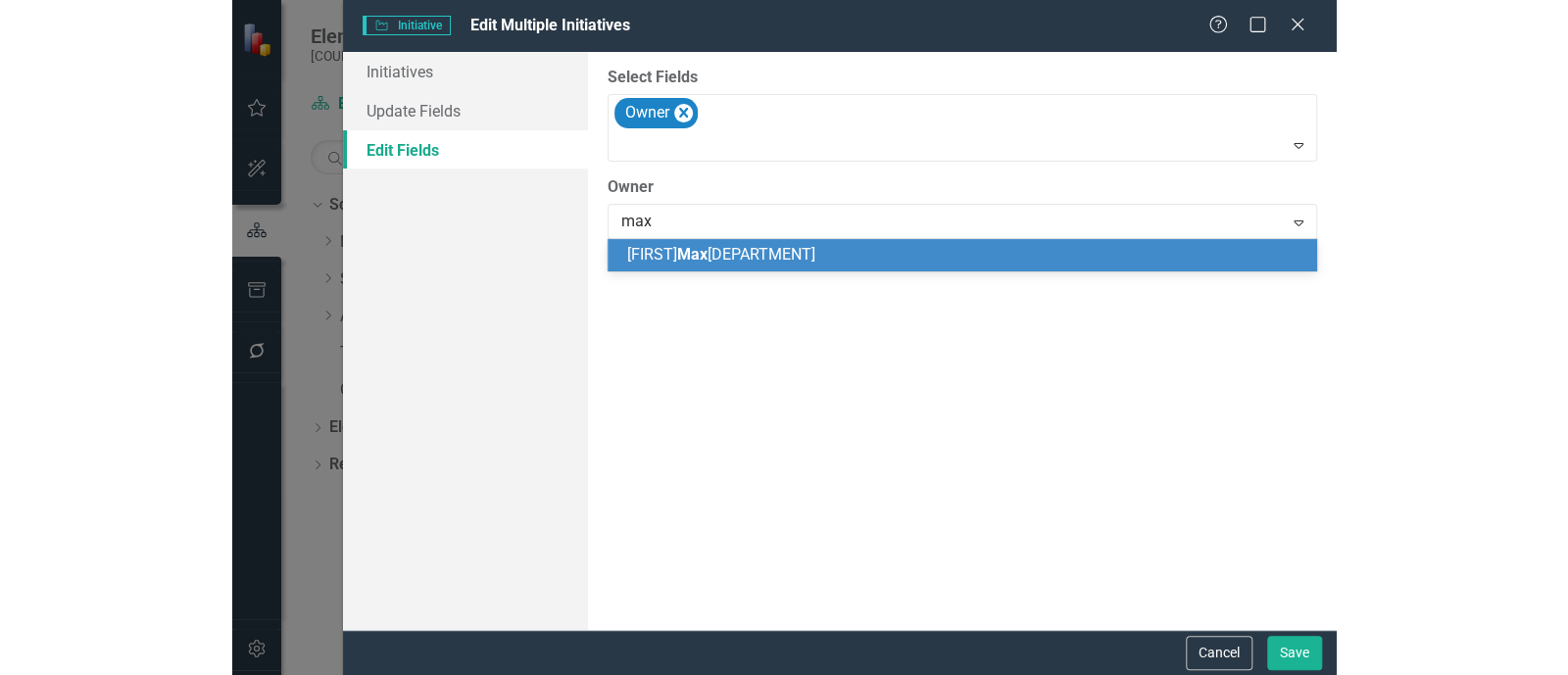 scroll, scrollTop: 0, scrollLeft: 0, axis: both 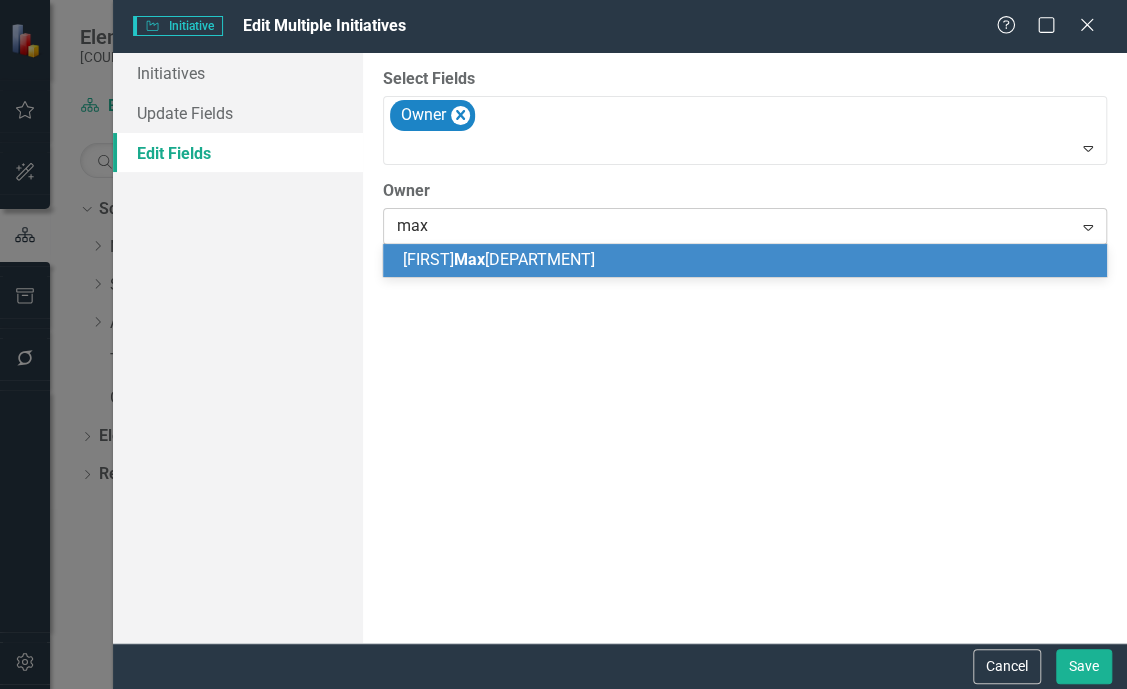 click on "max" at bounding box center [414, 226] 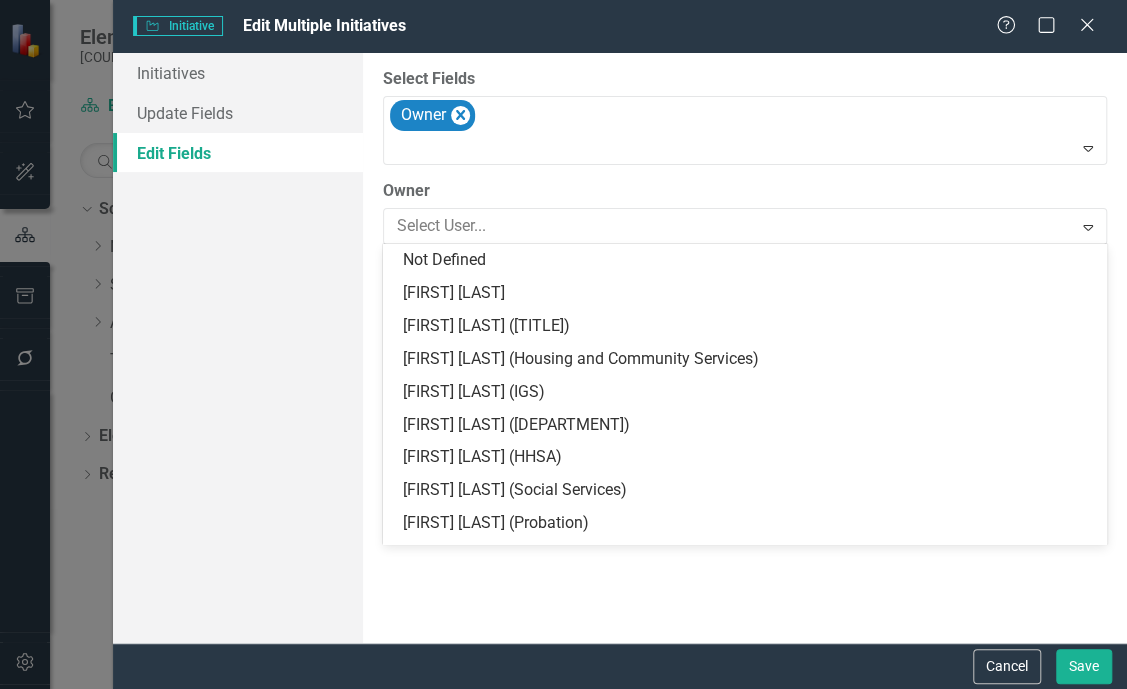 click on "Select Fields Owner Expand Owner 122 results available. Use Up and Down to choose options, press Enter to select the currently focused option, press Escape to exit the menu, press Tab to select the option and exit the menu. Select User... Expand" at bounding box center (745, 348) 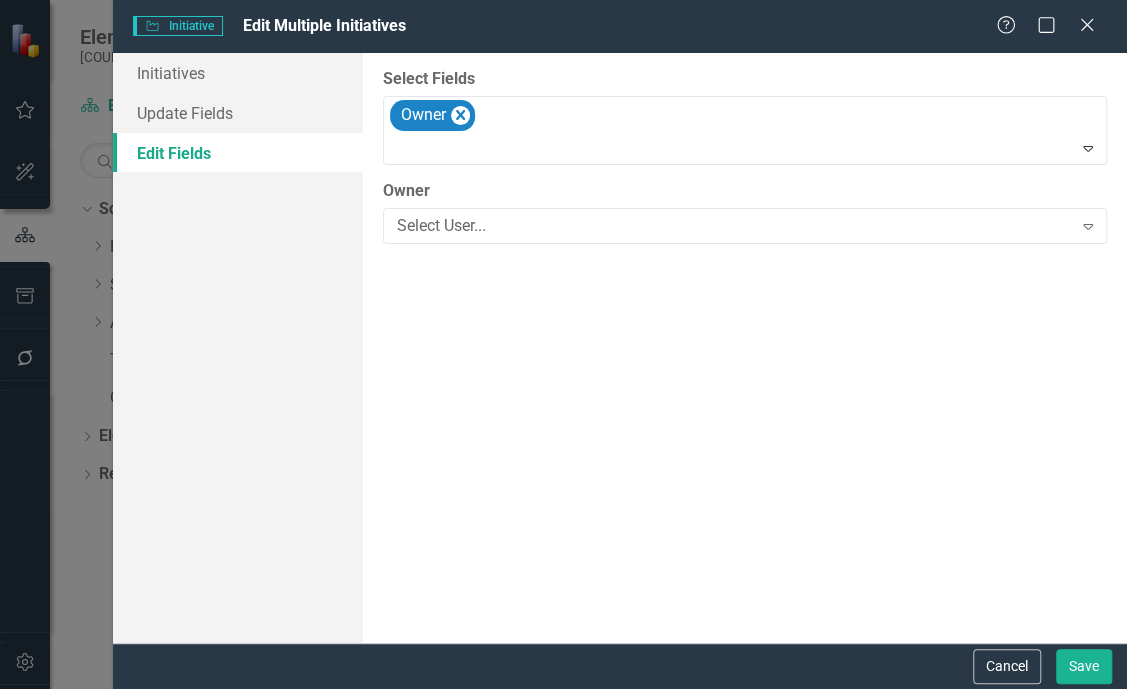 click on "Cancel Save" at bounding box center [1040, 666] 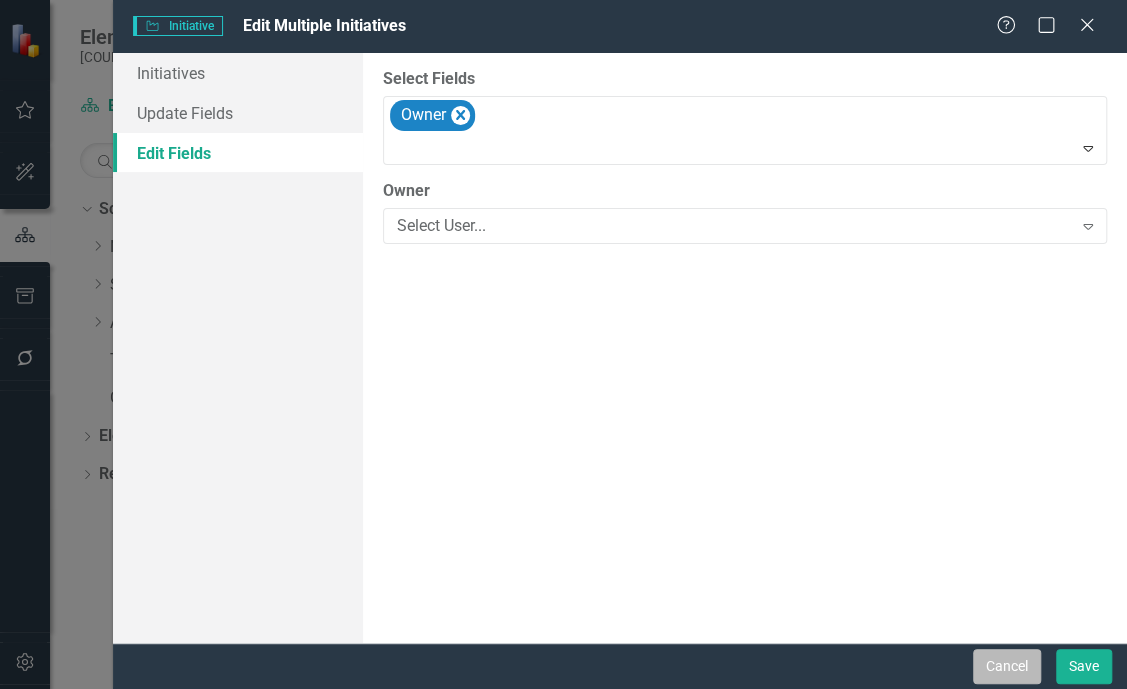 click on "Cancel" at bounding box center (1007, 666) 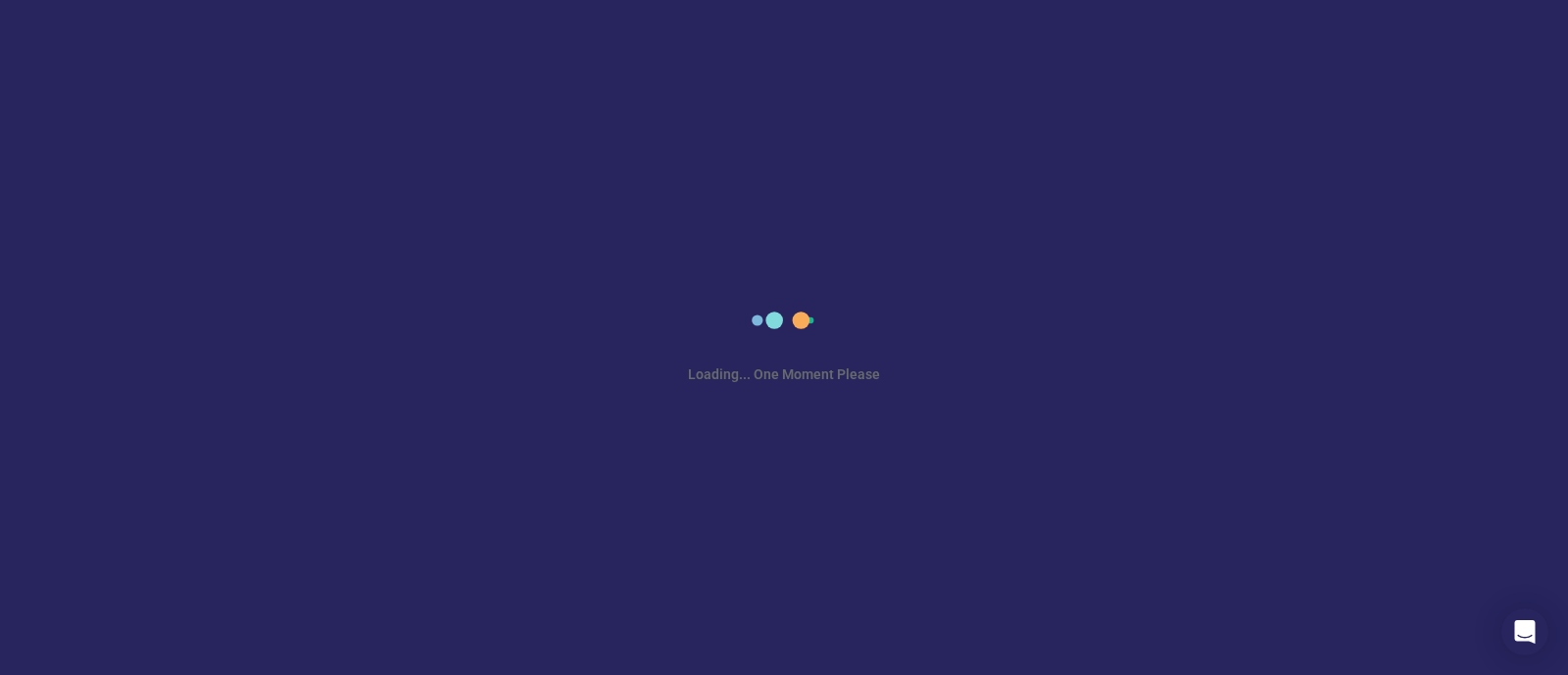scroll, scrollTop: 0, scrollLeft: 0, axis: both 